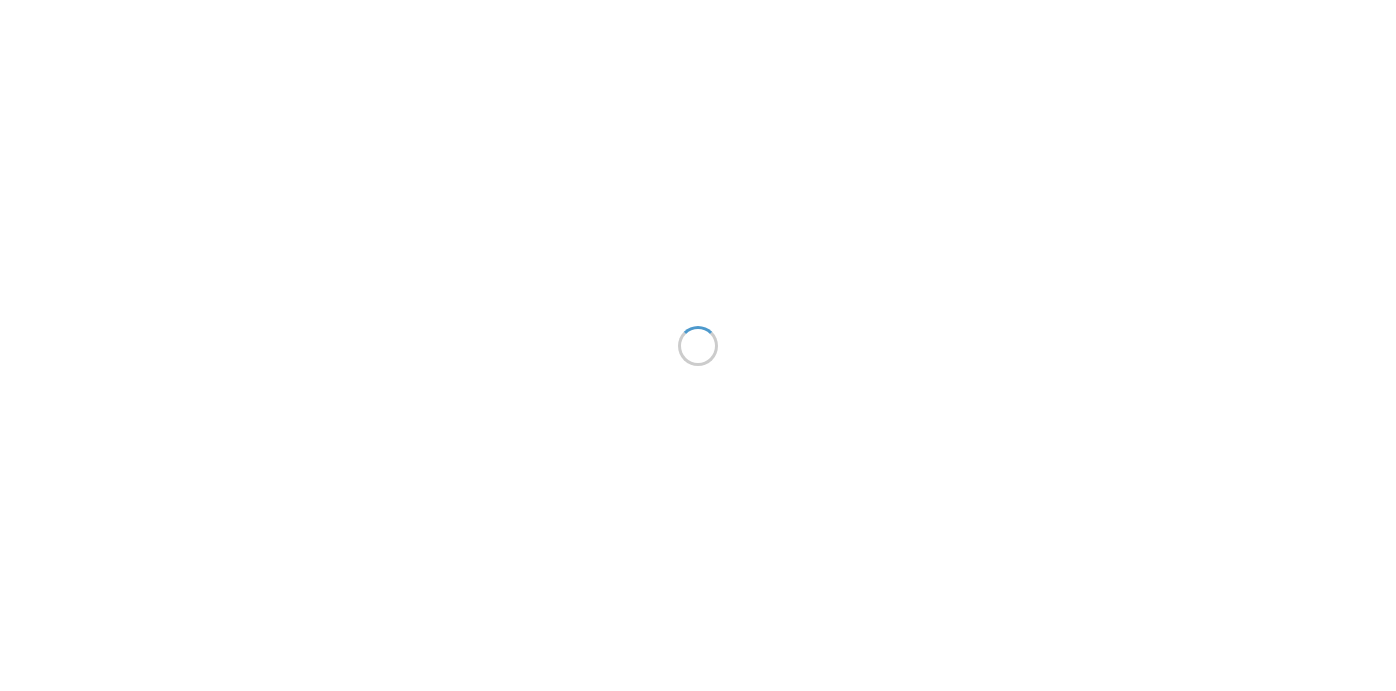scroll, scrollTop: 0, scrollLeft: 0, axis: both 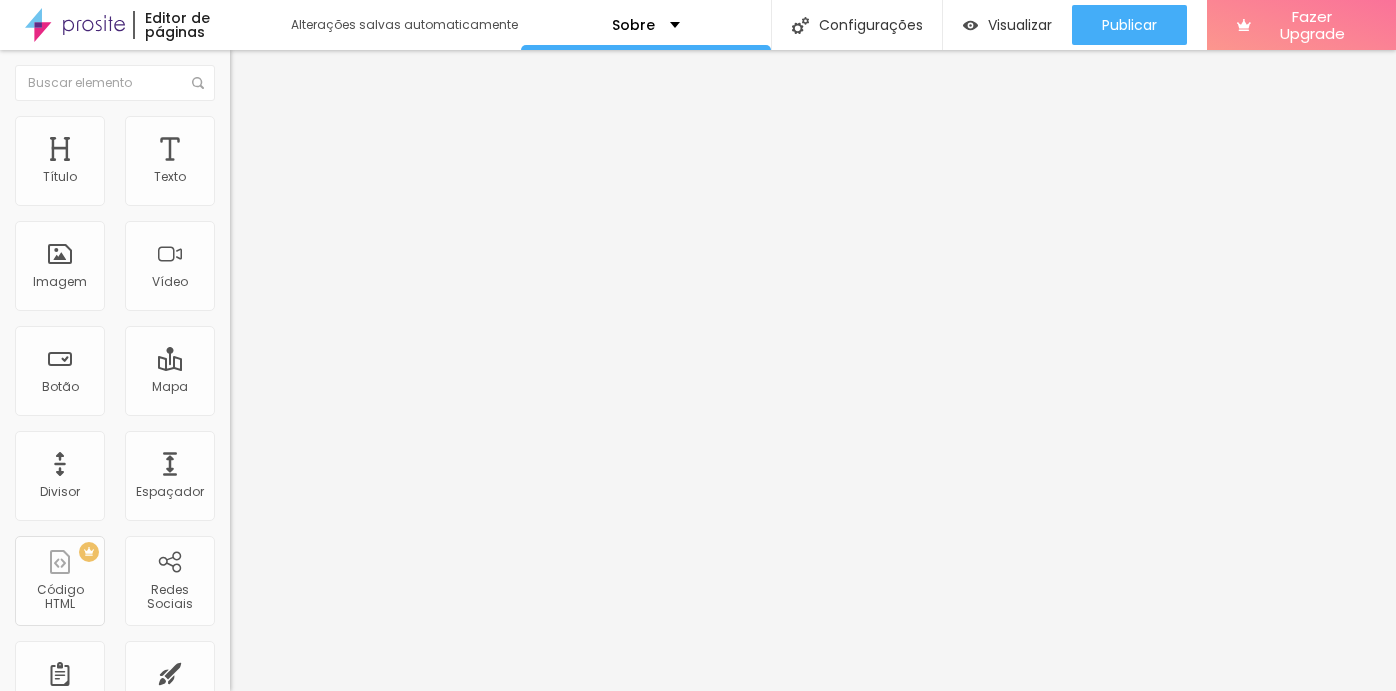 click at bounding box center [239, 125] 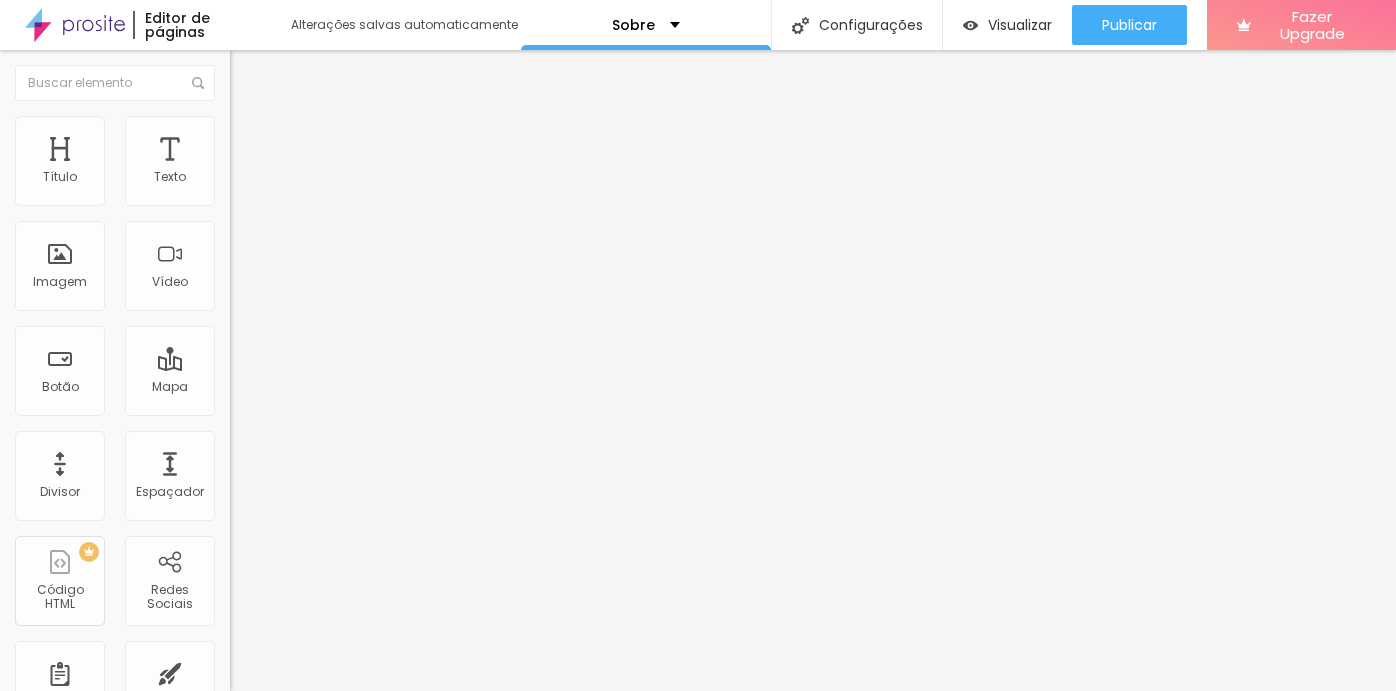 type on "5" 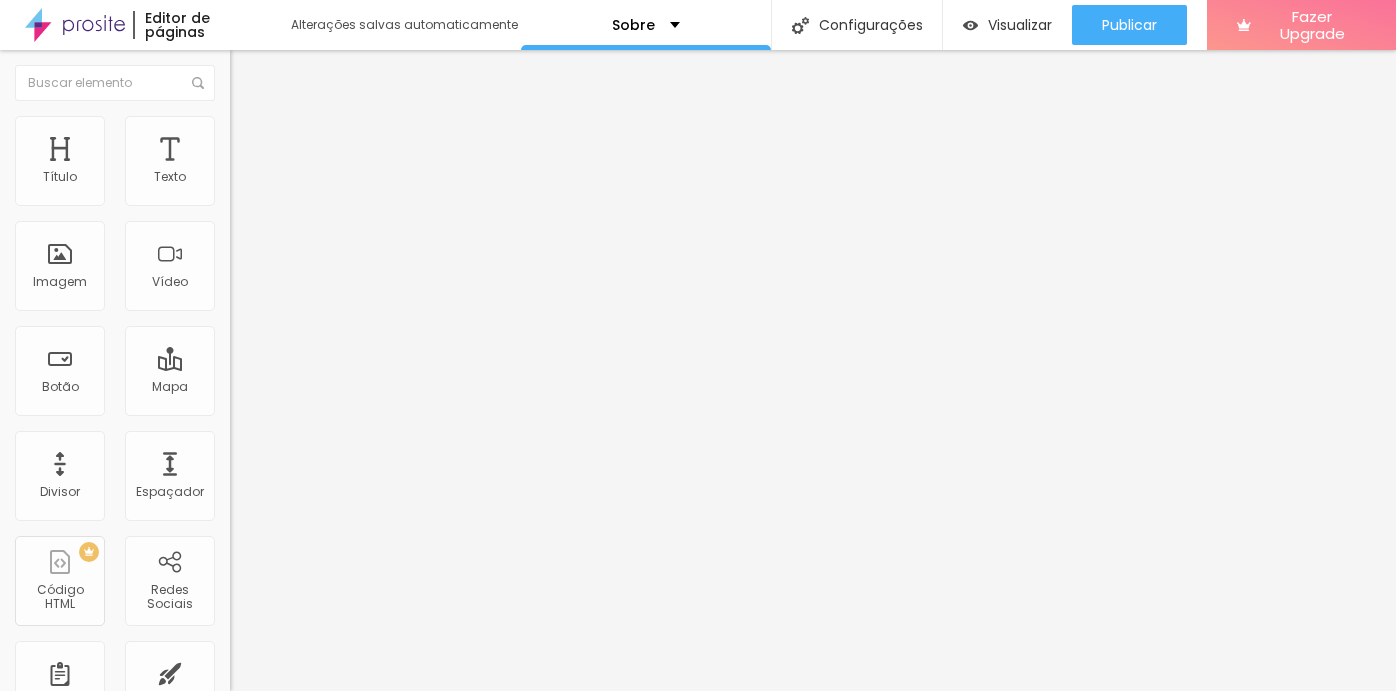 type on "7" 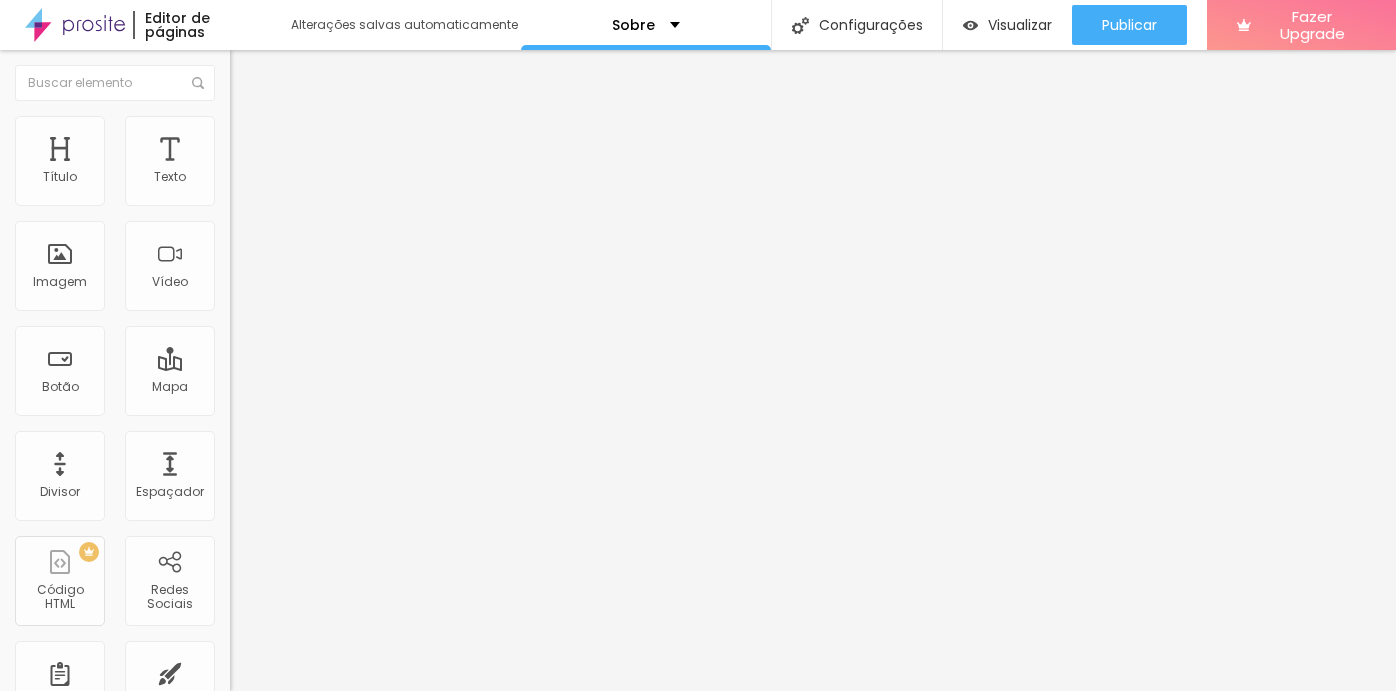 type on "7" 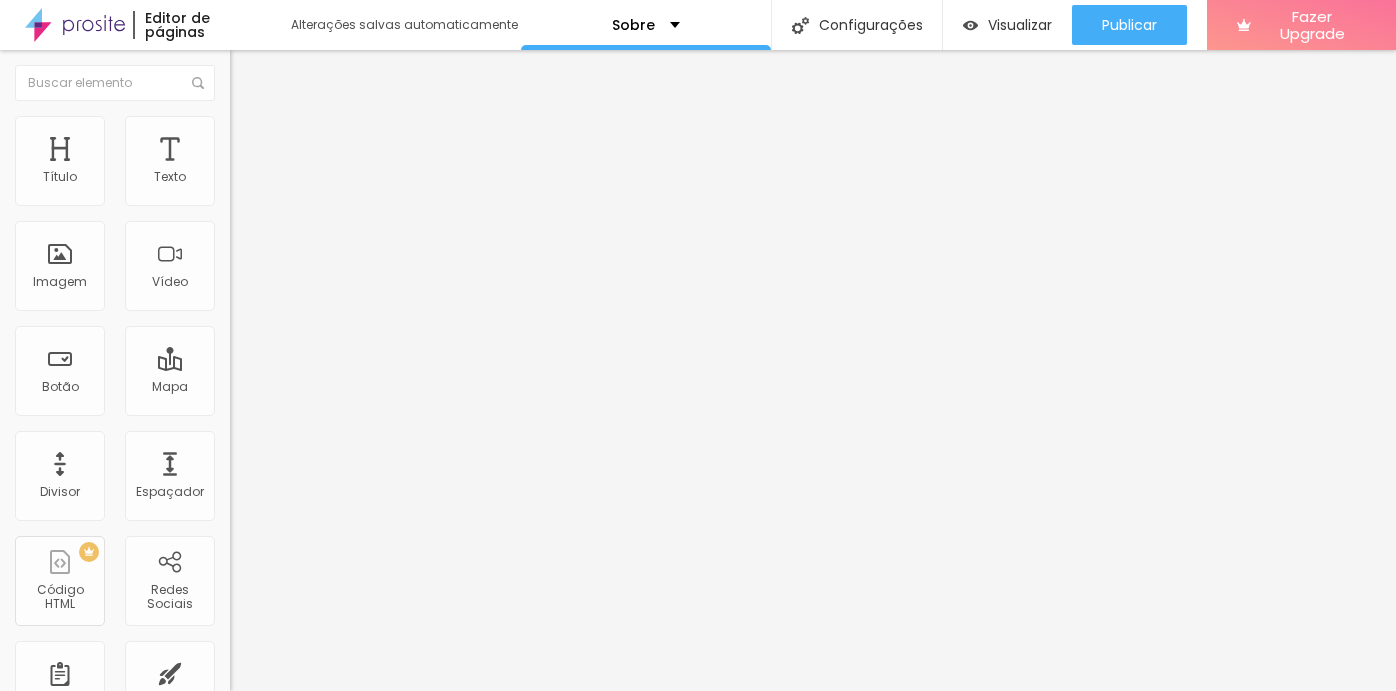 type on "11" 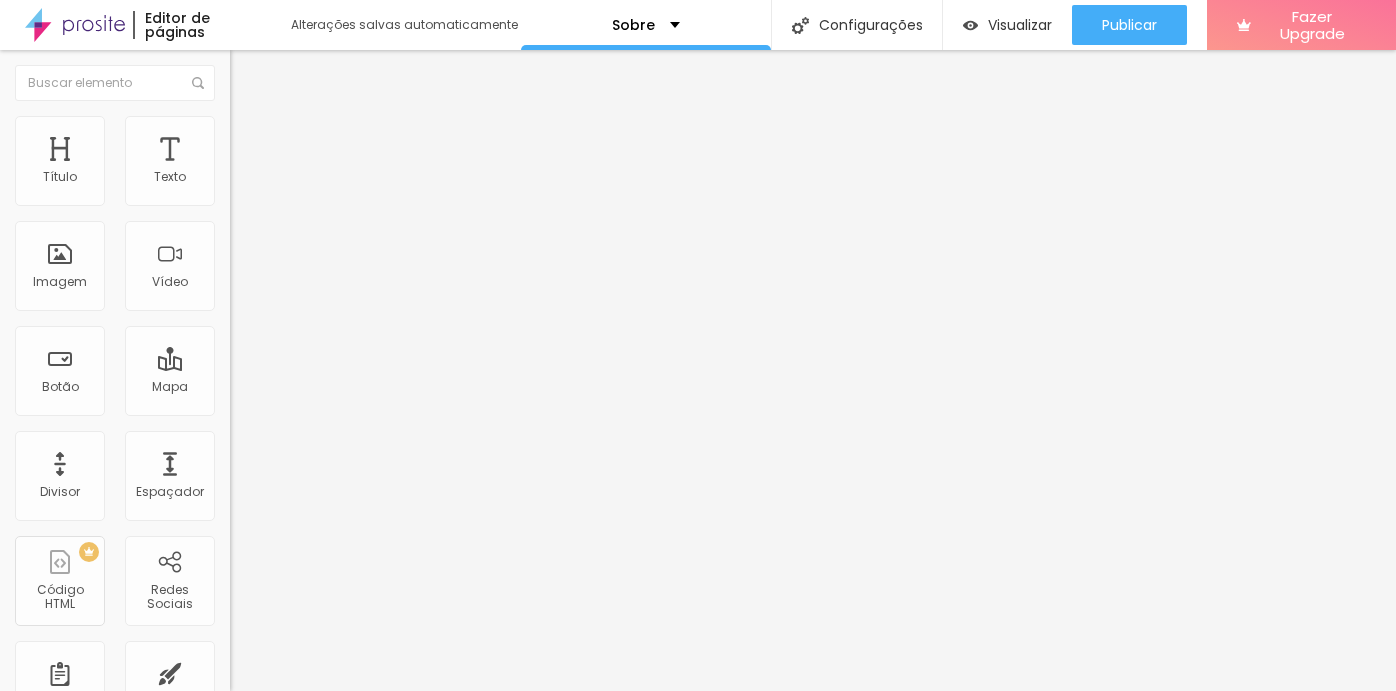 type on "11" 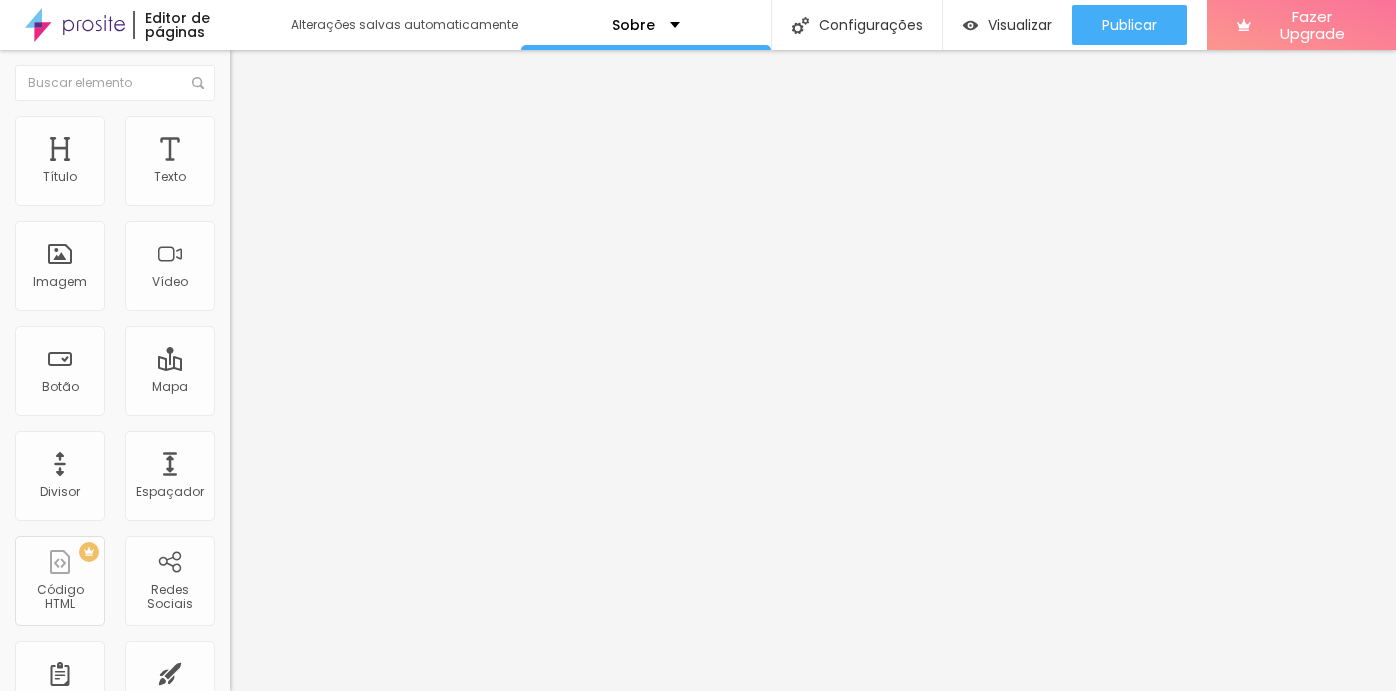type on "26" 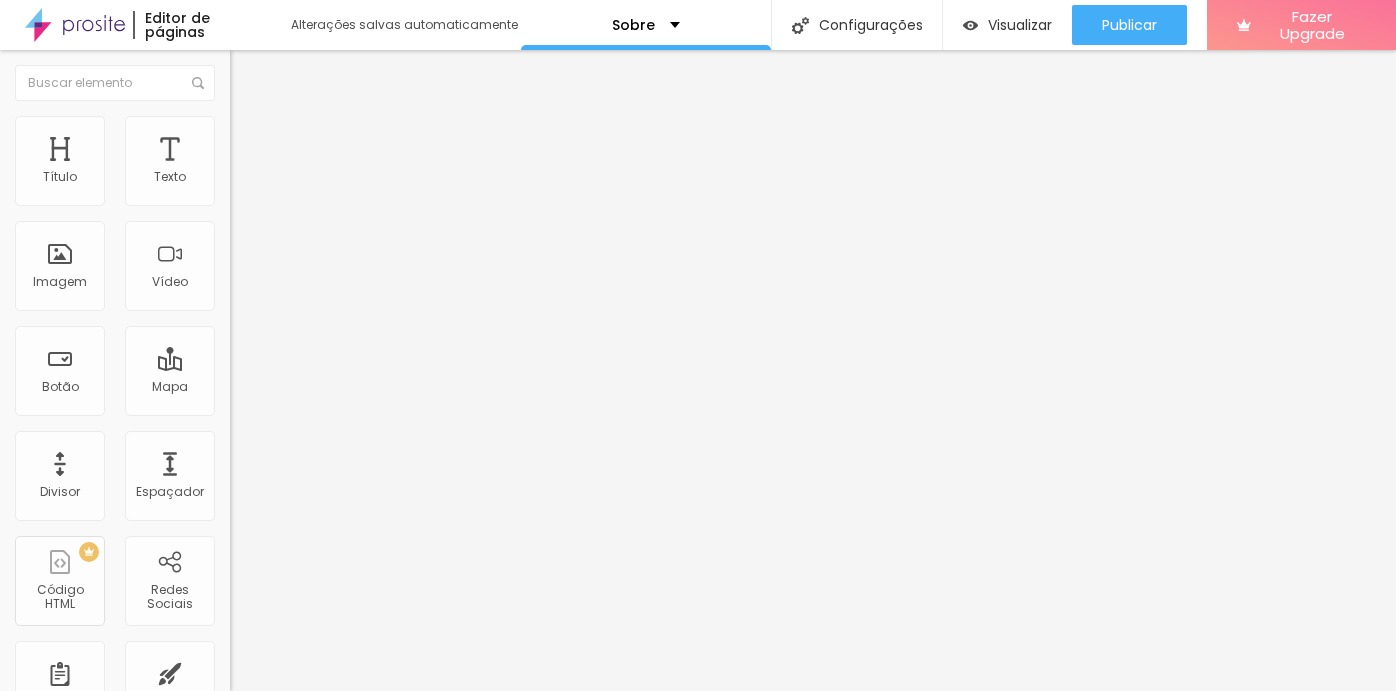 type on "26" 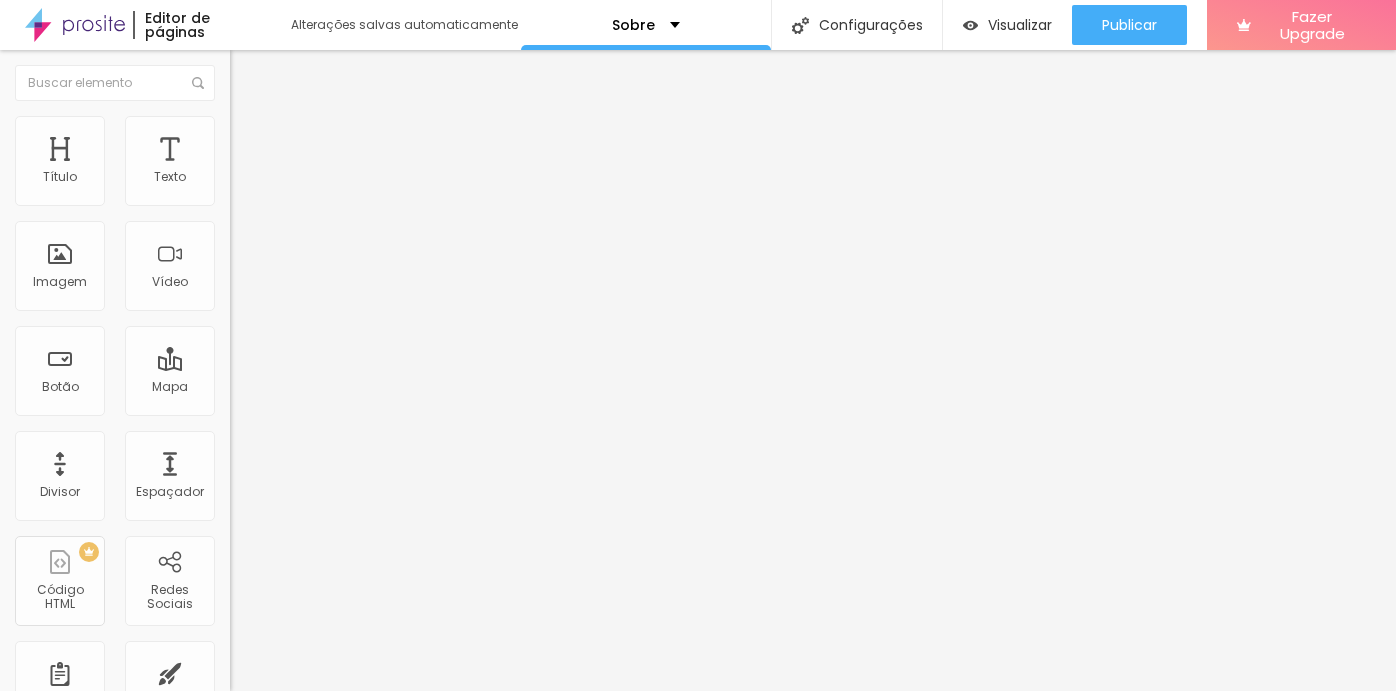 type on "27" 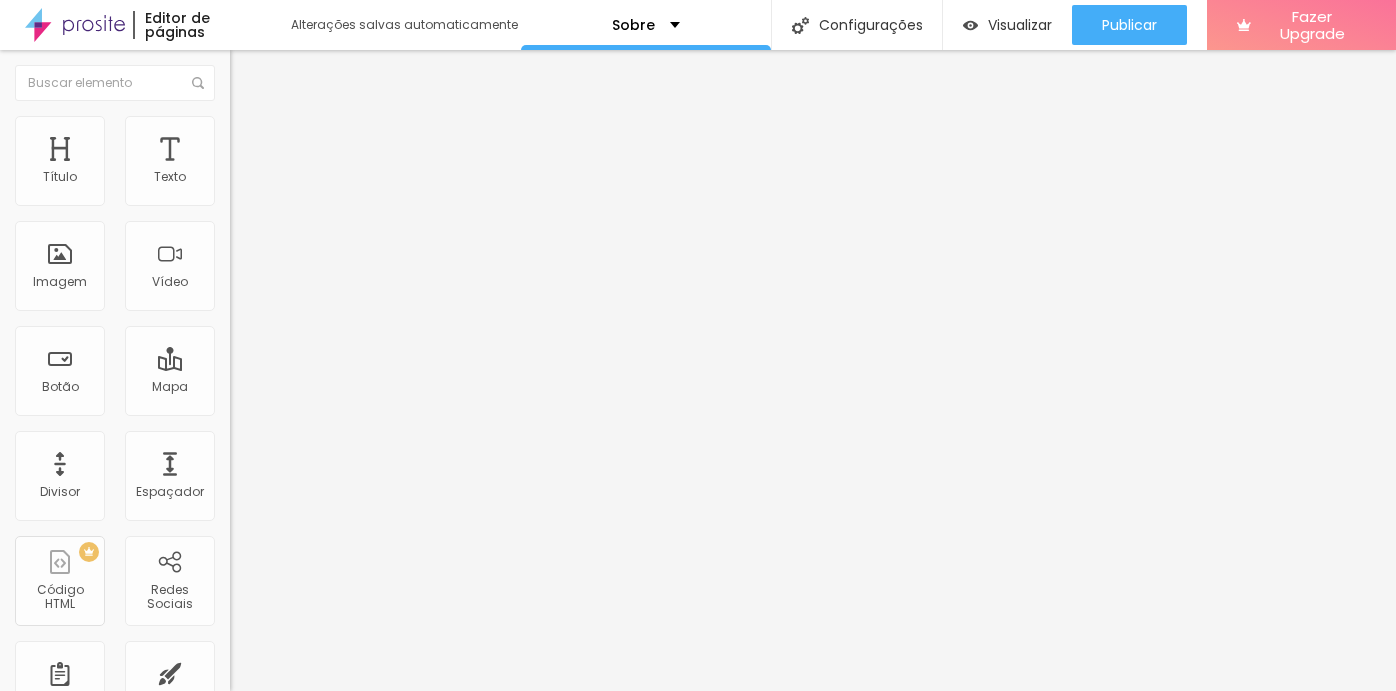 type on "27" 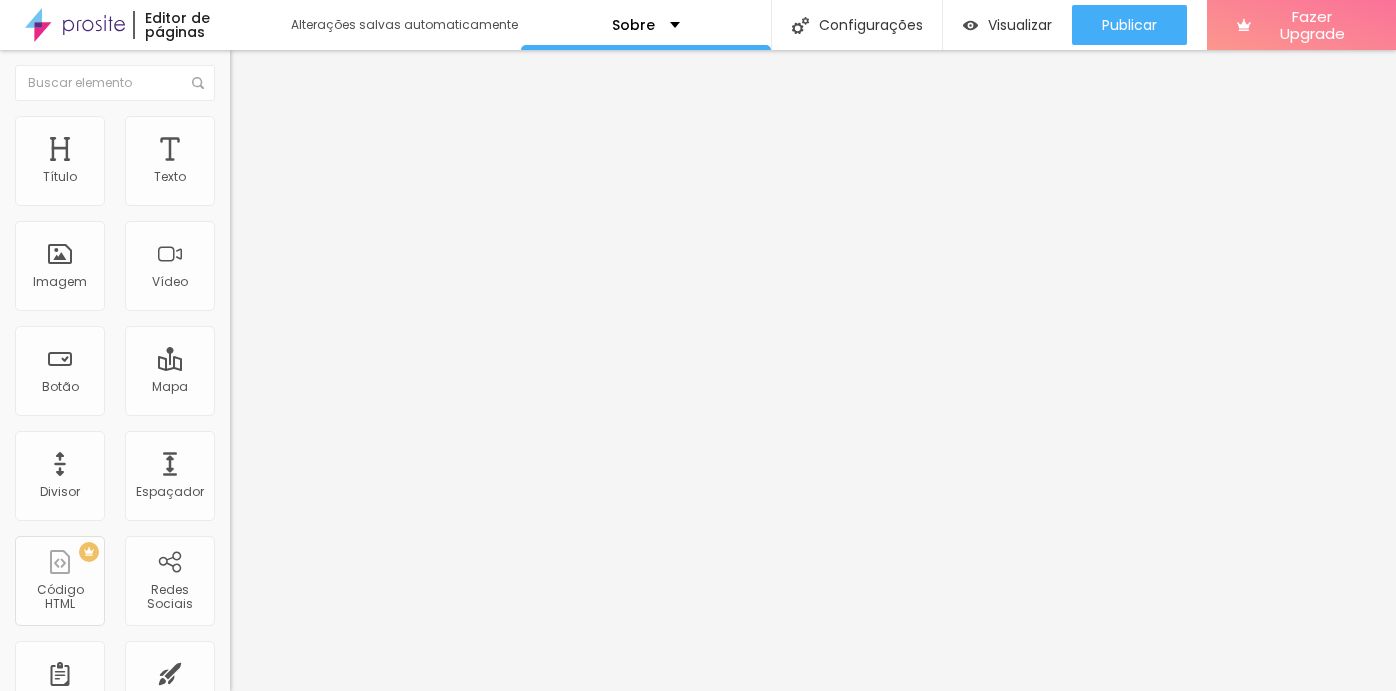 type on "36" 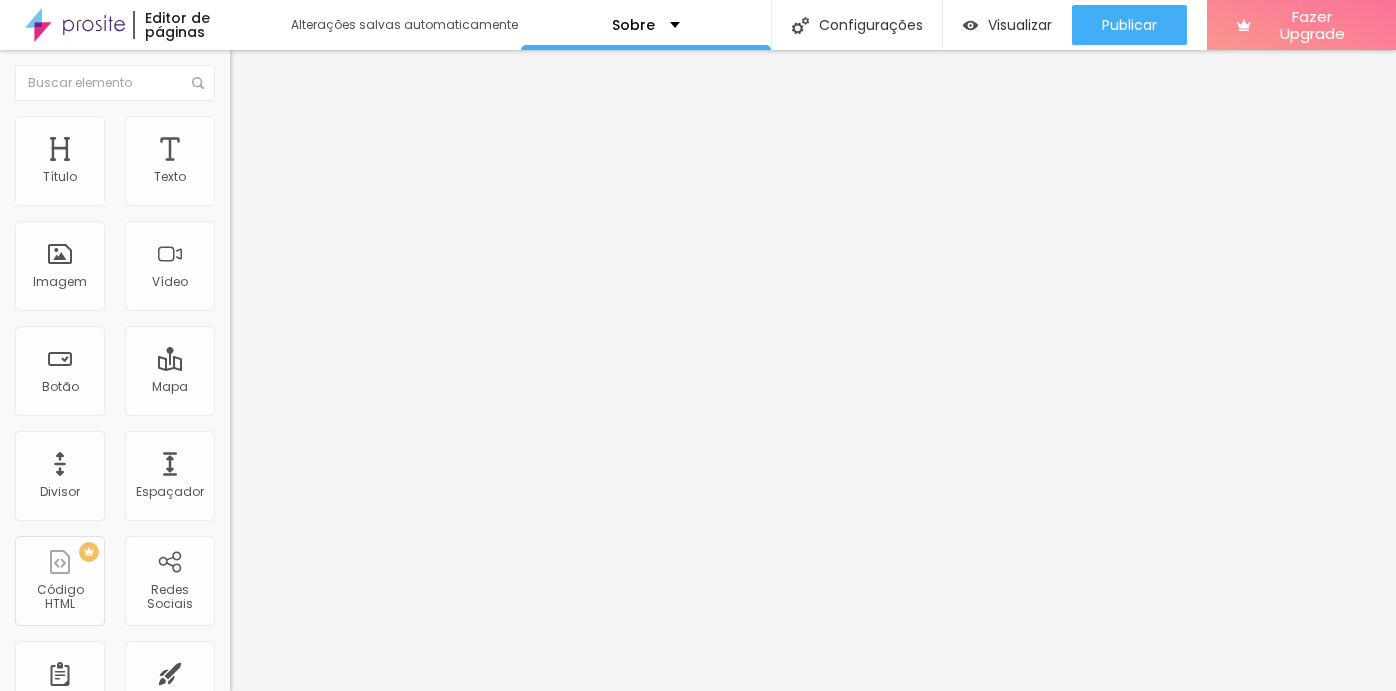 type on "36" 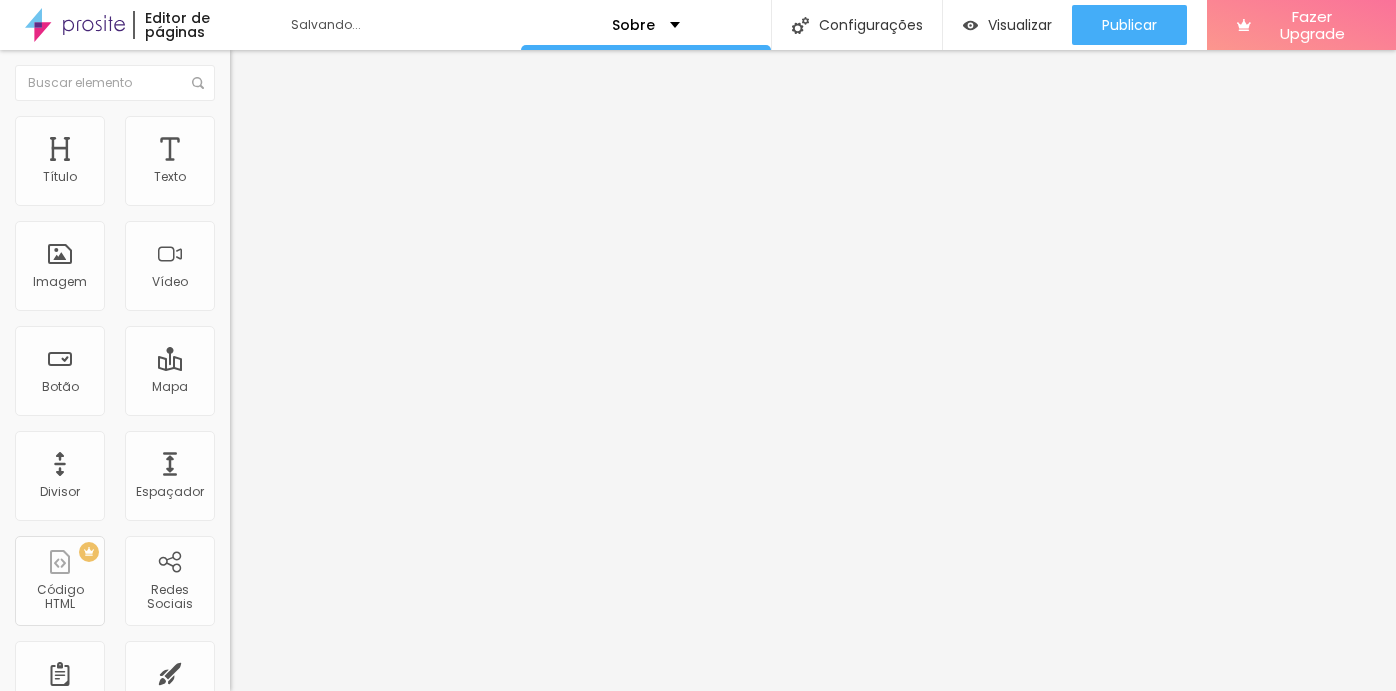 type on "41" 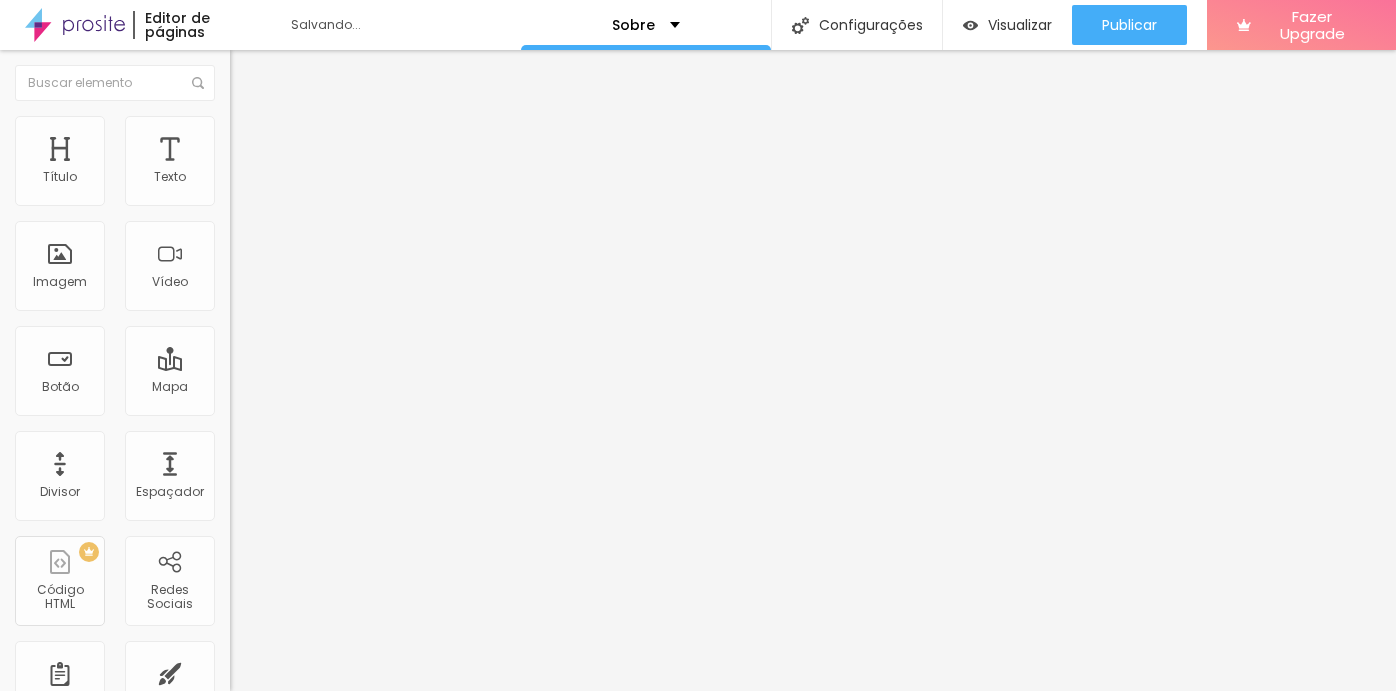 type on "41" 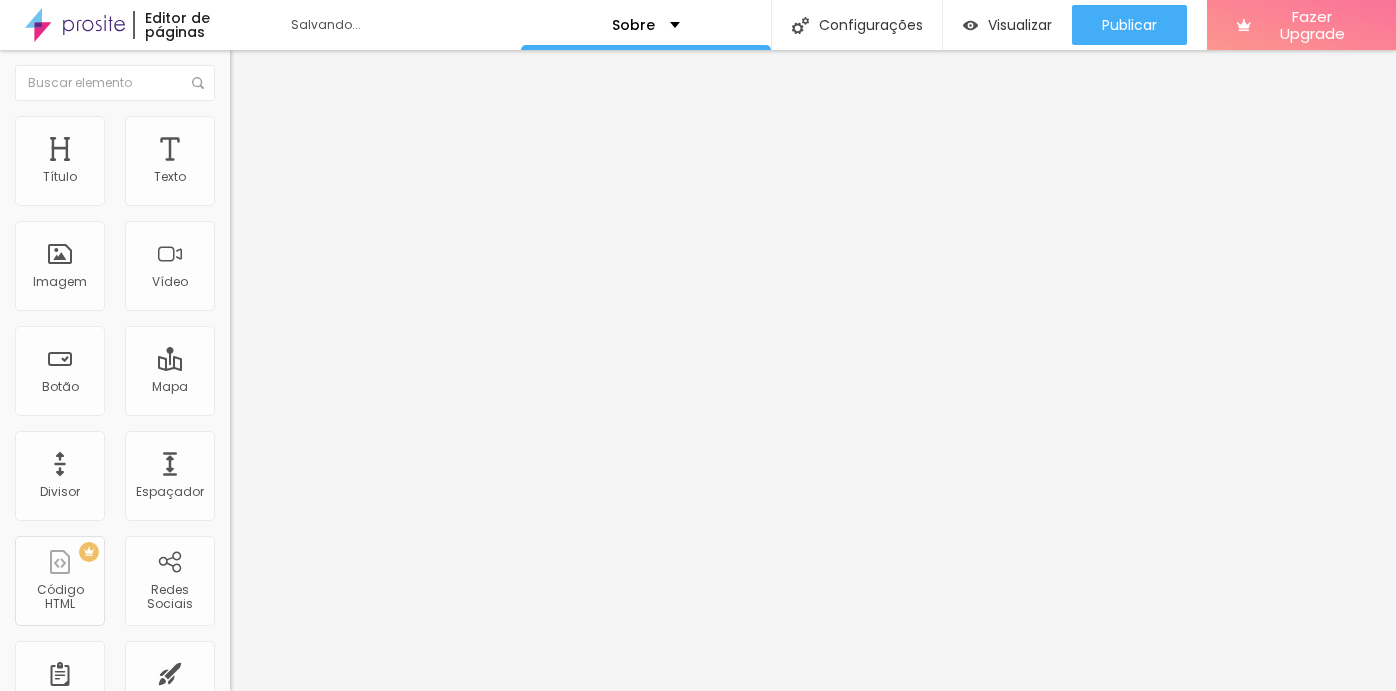 type on "48" 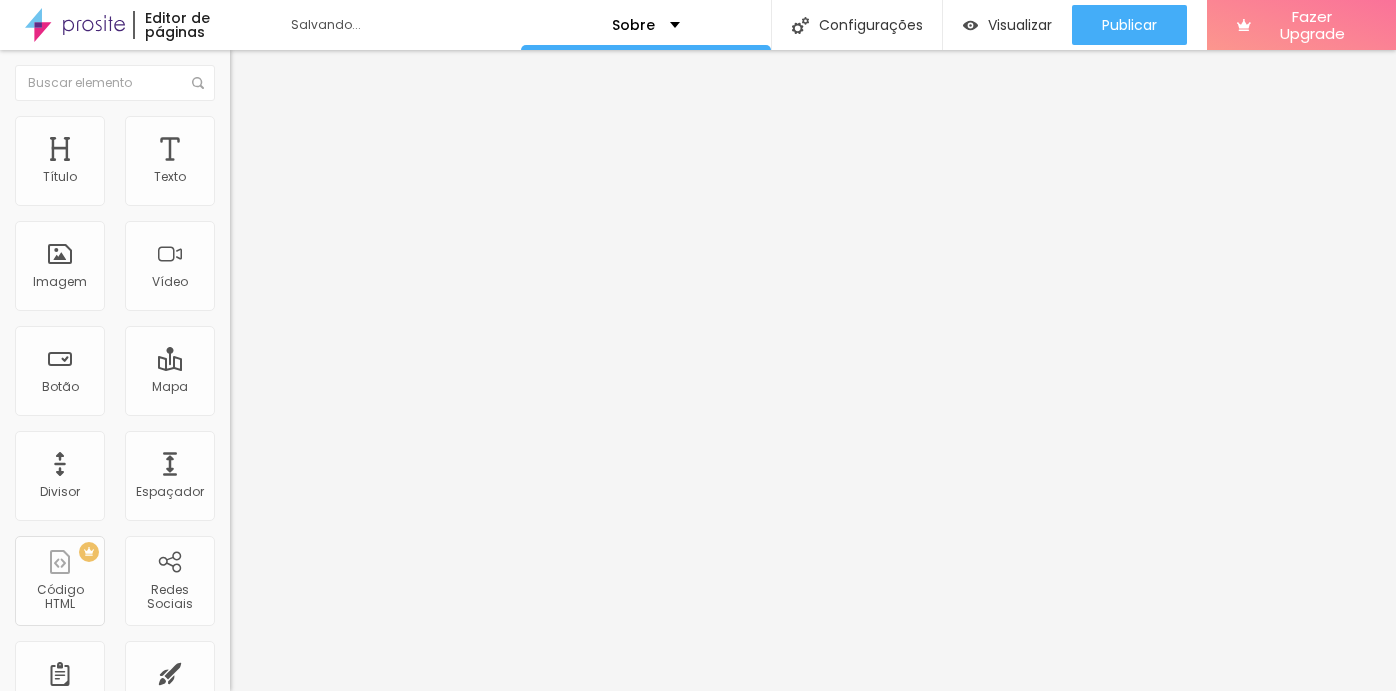 type on "48" 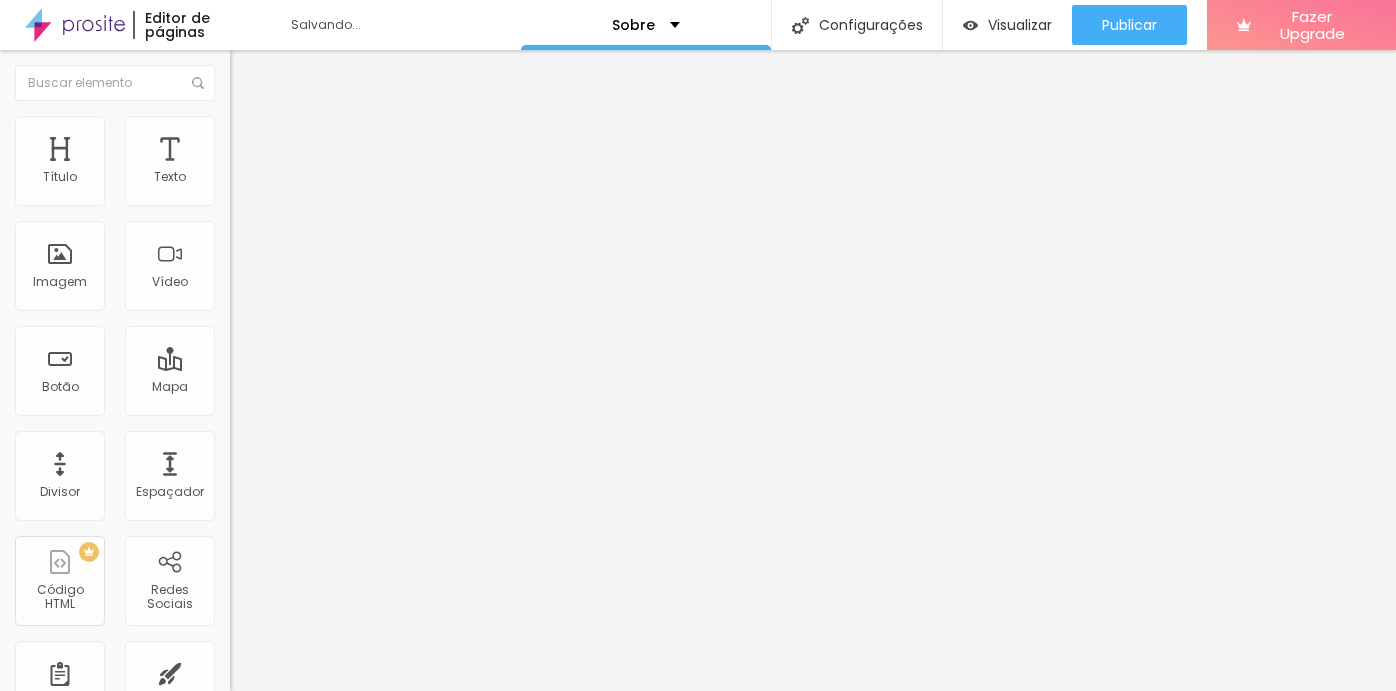 type on "50" 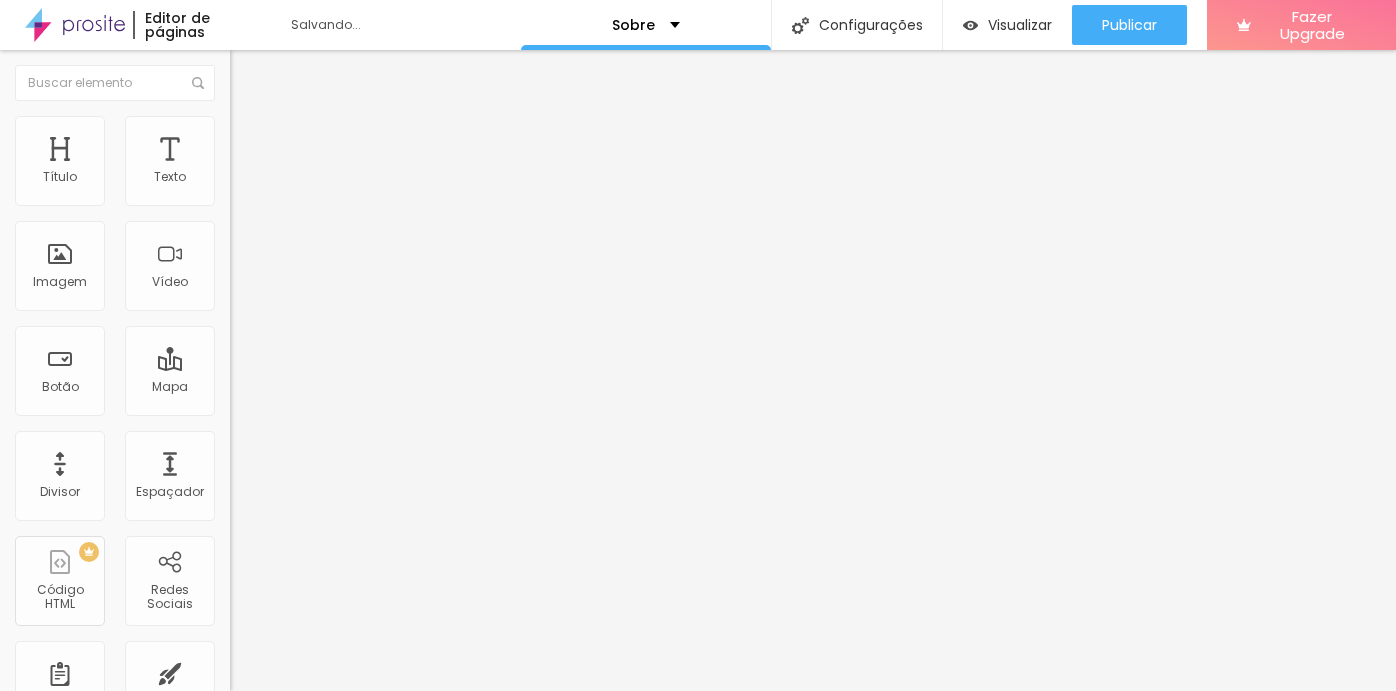 type on "50" 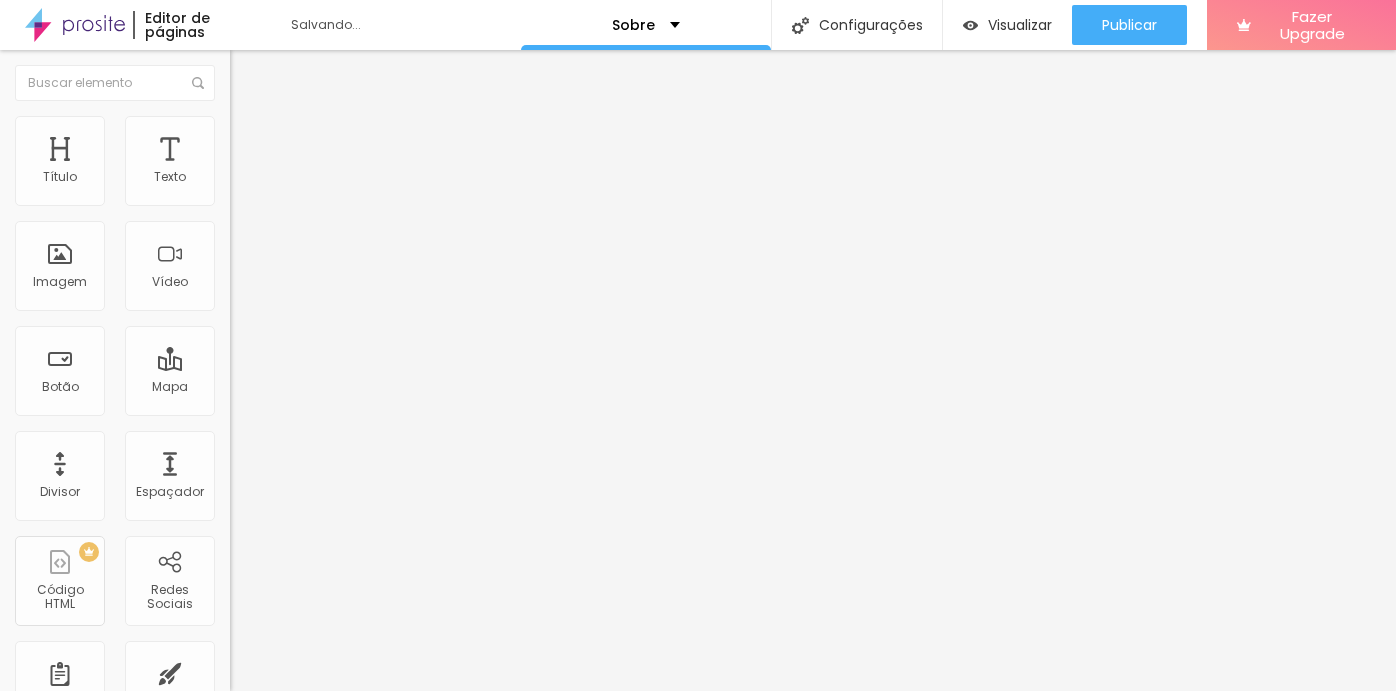type on "56" 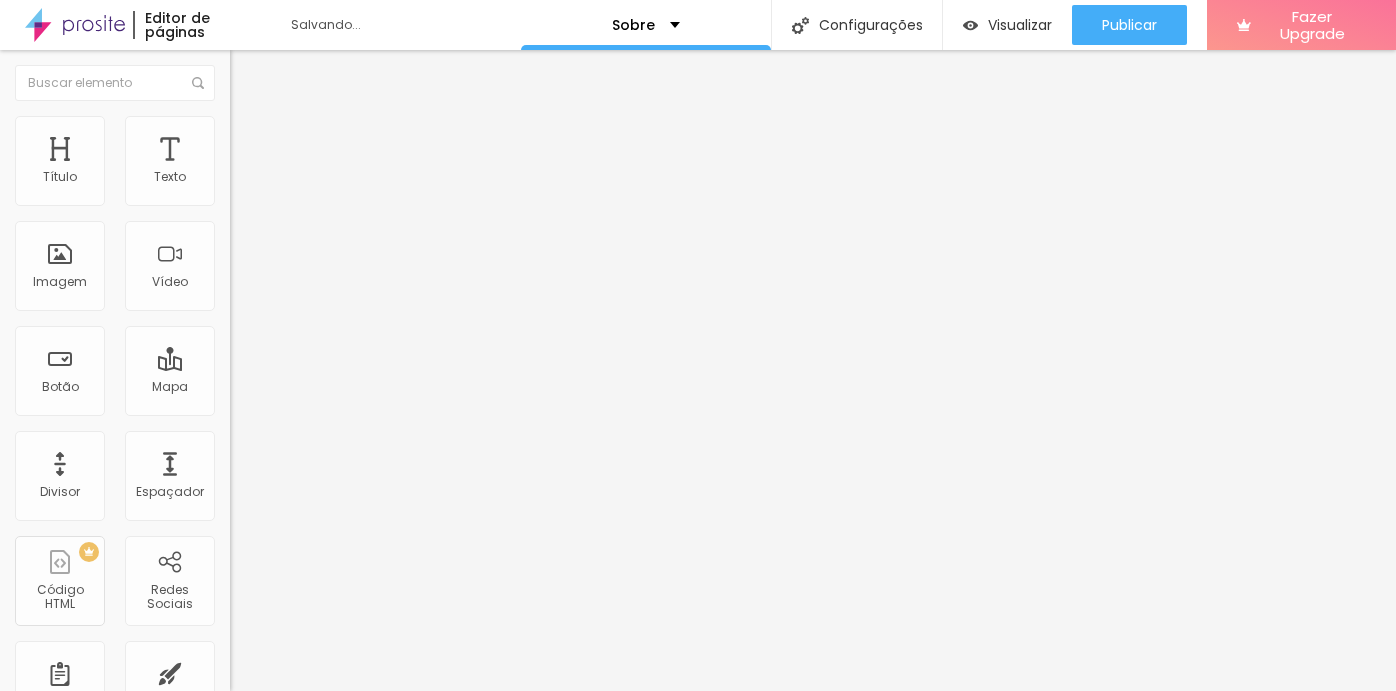type on "56" 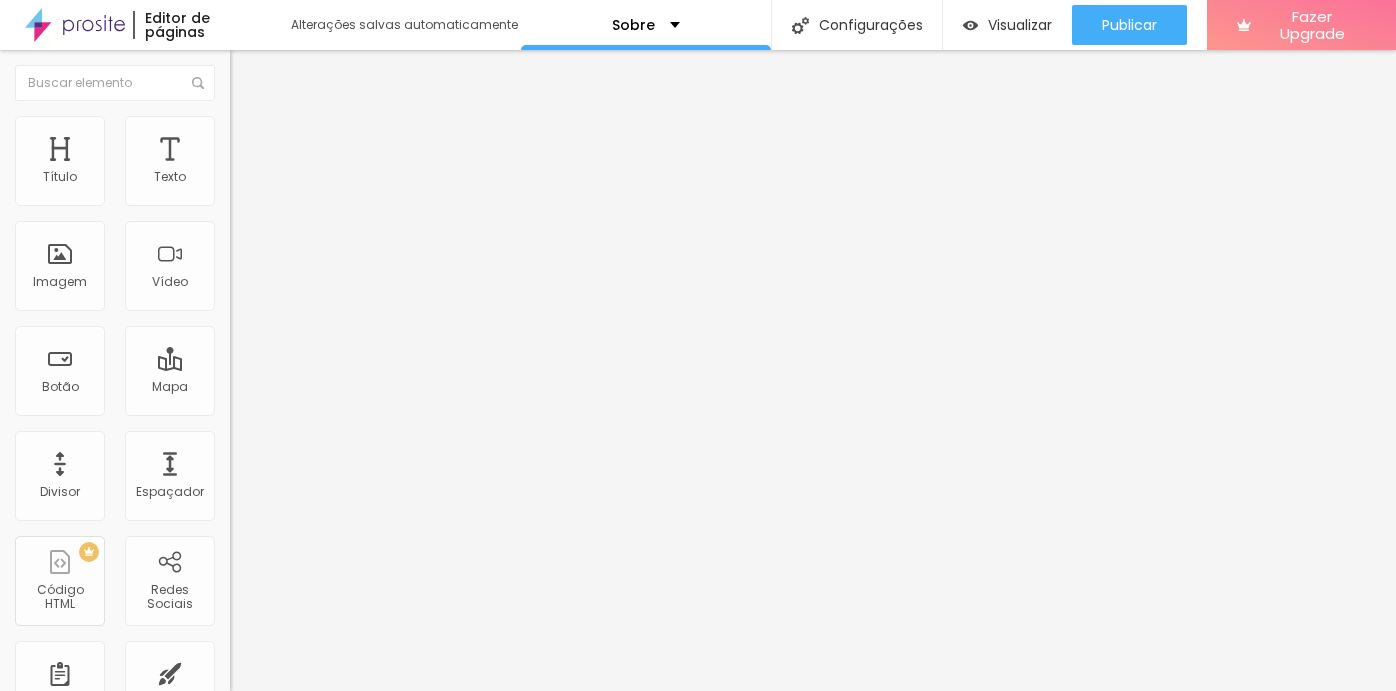 type on "68" 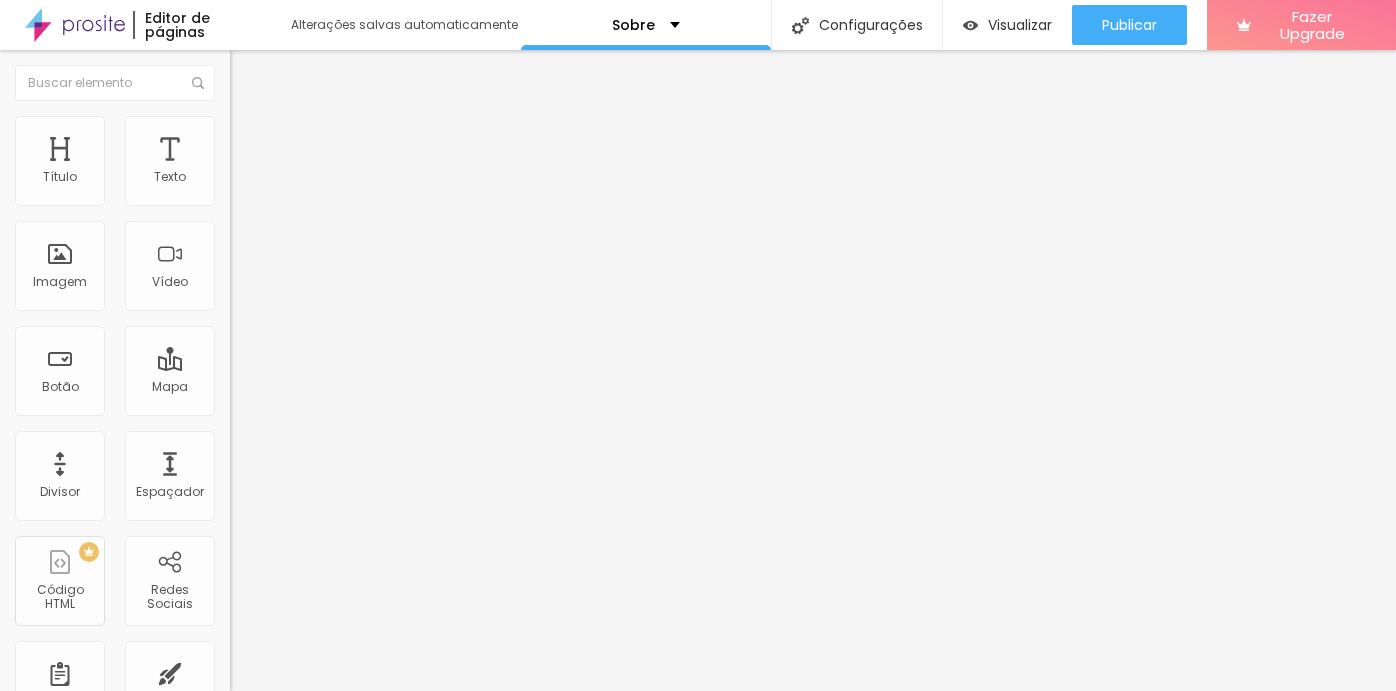 type on "78" 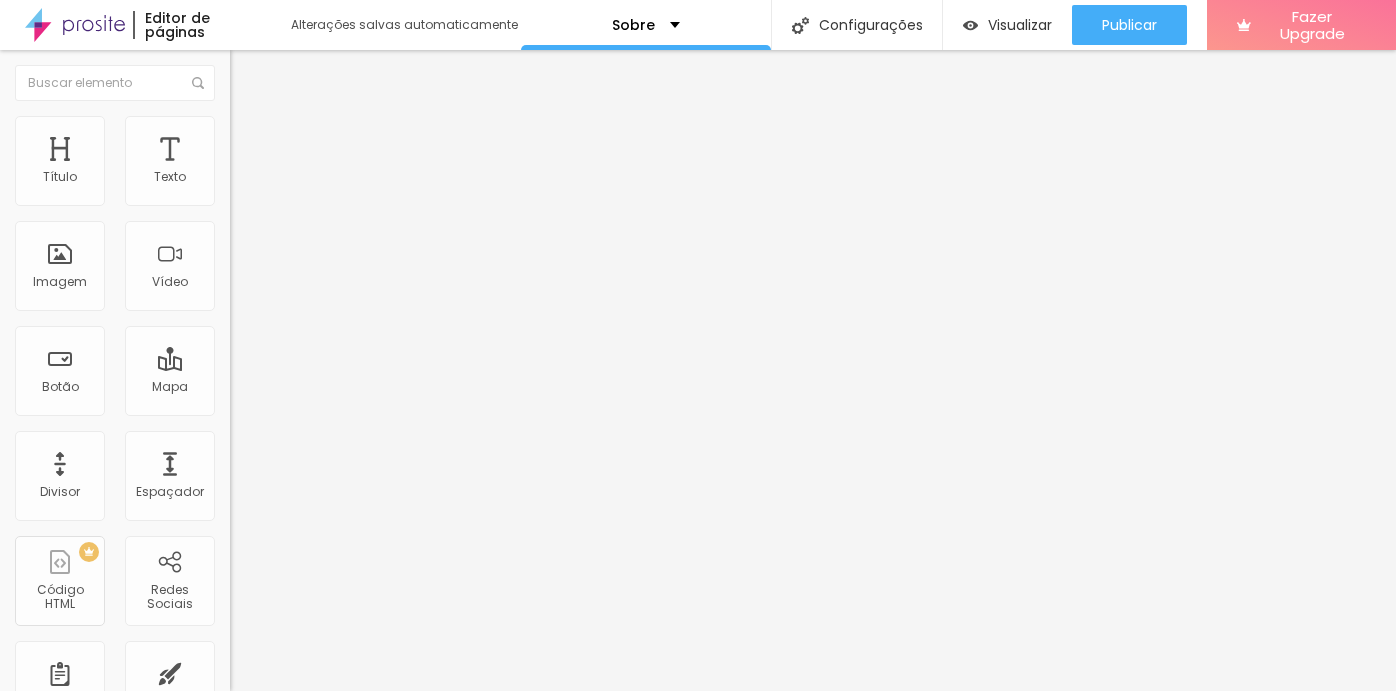 type on "78" 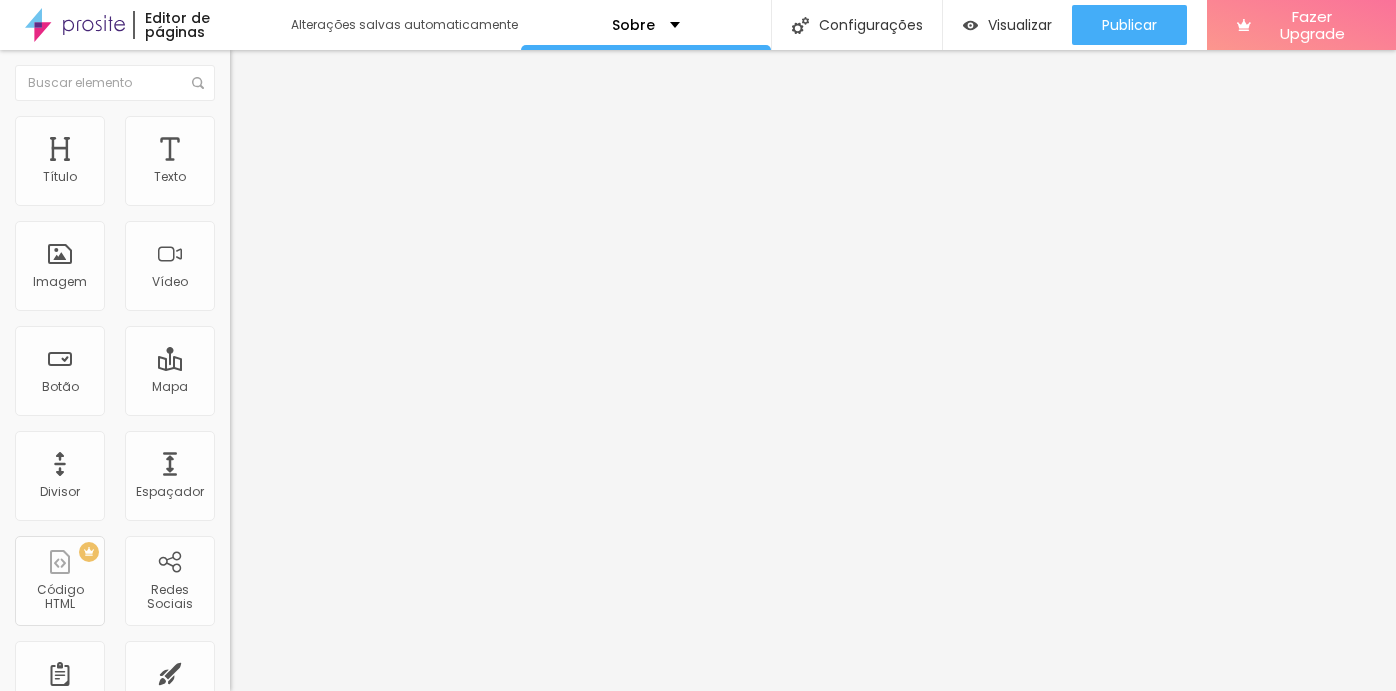 type on "198" 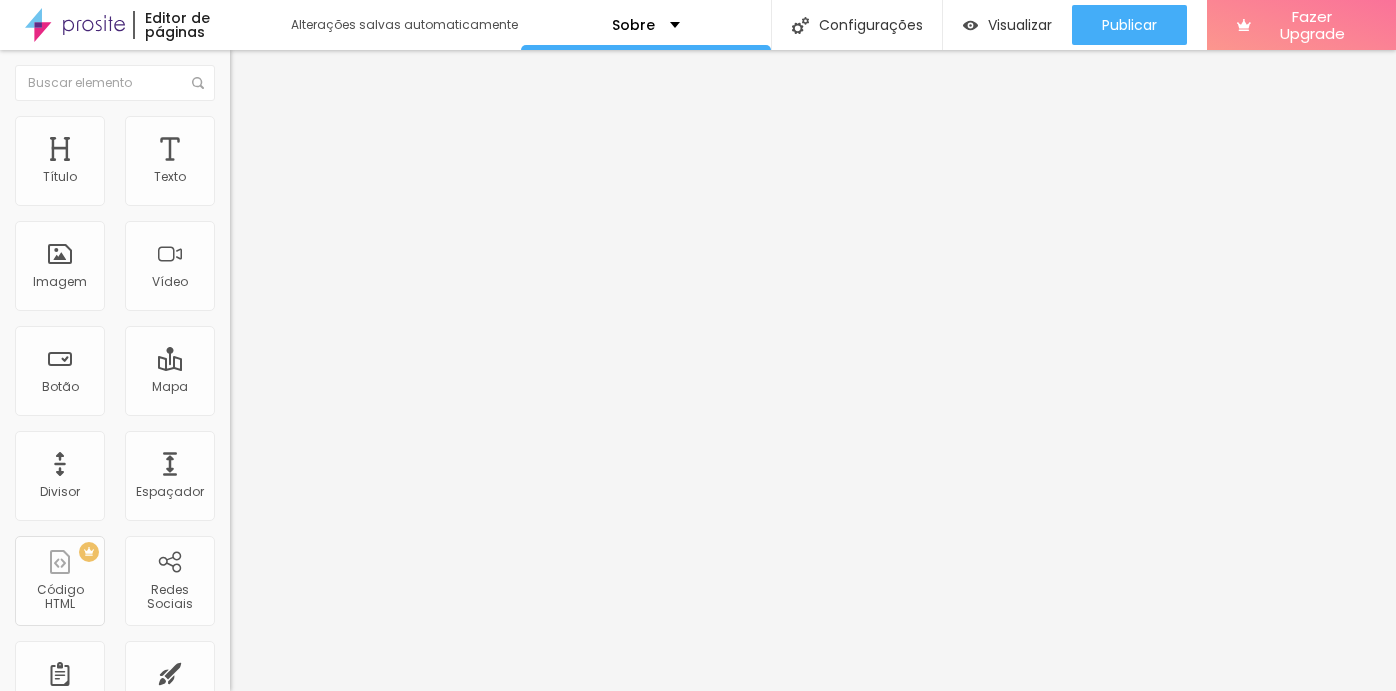 type on "198" 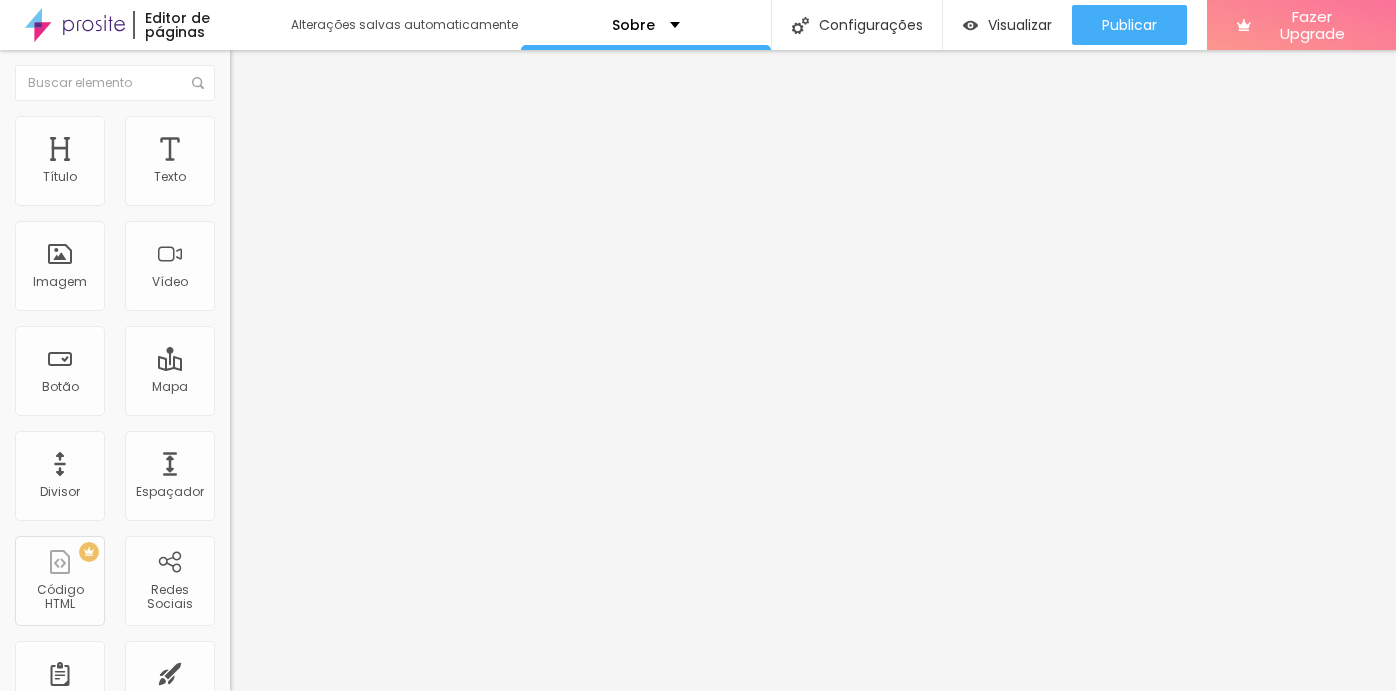 type on "184" 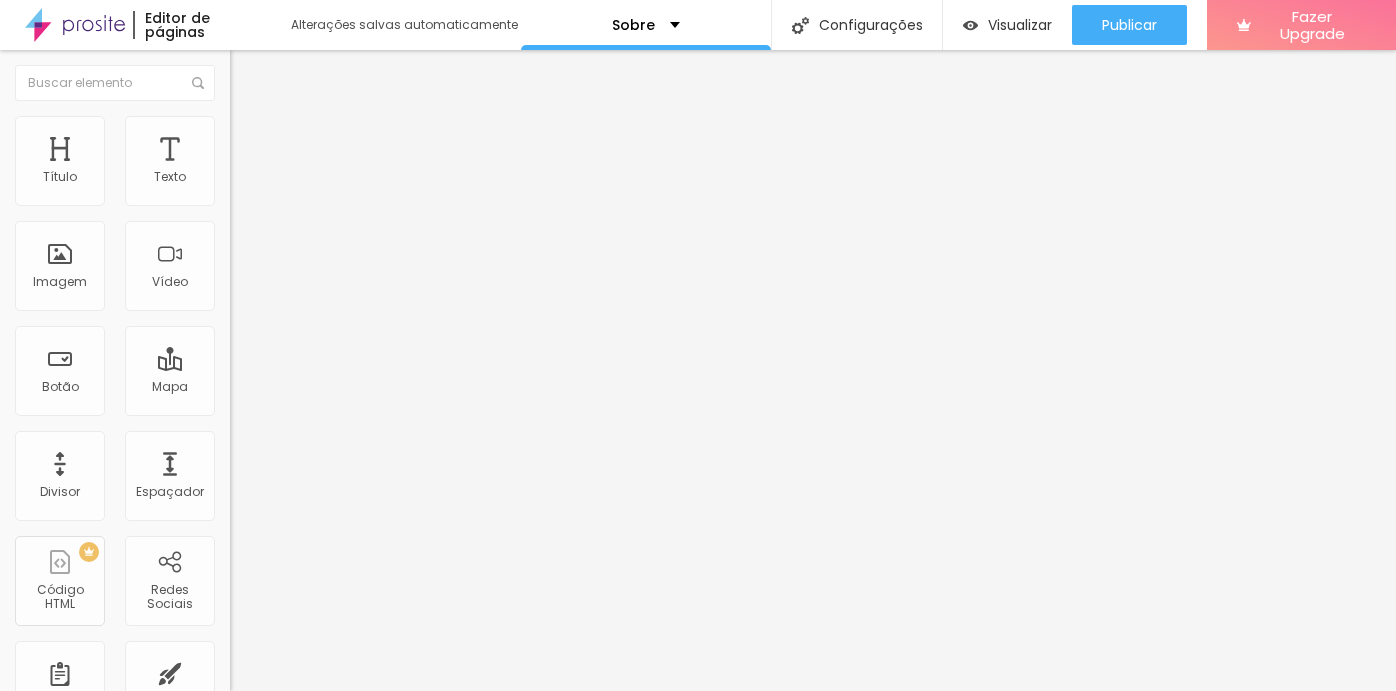 type on "184" 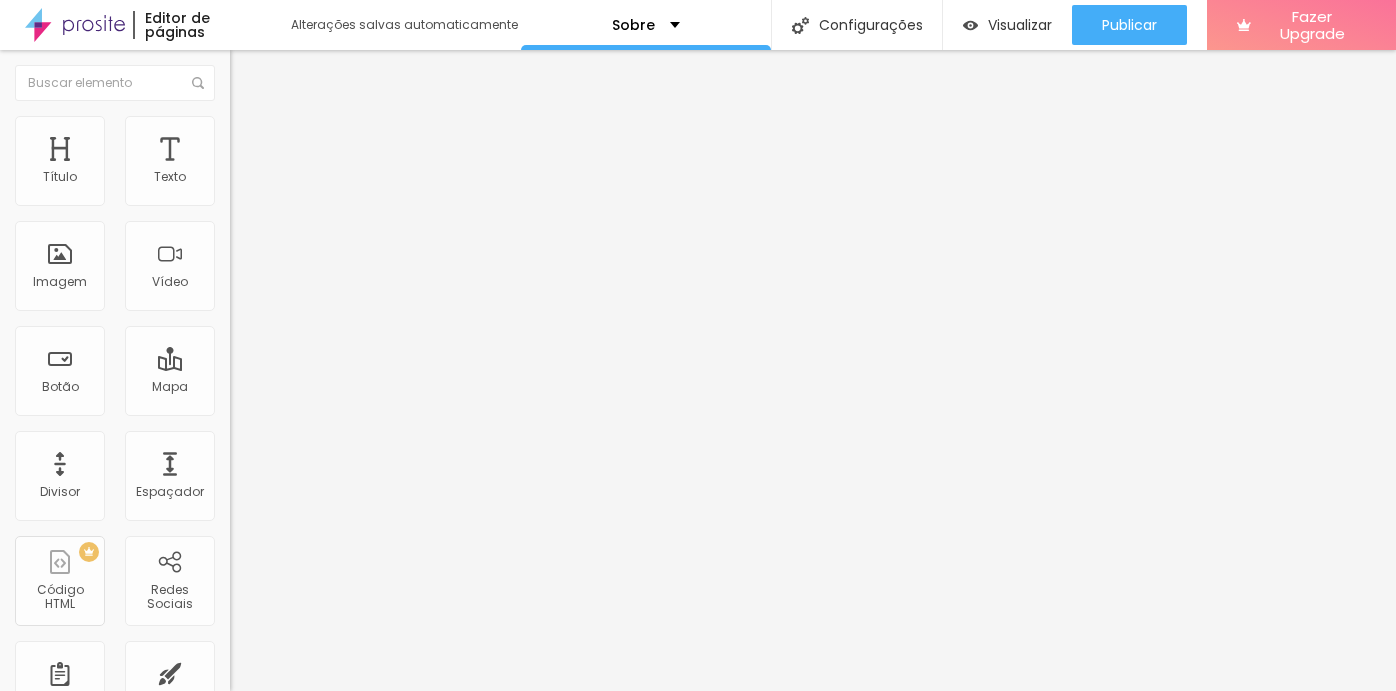 type on "89" 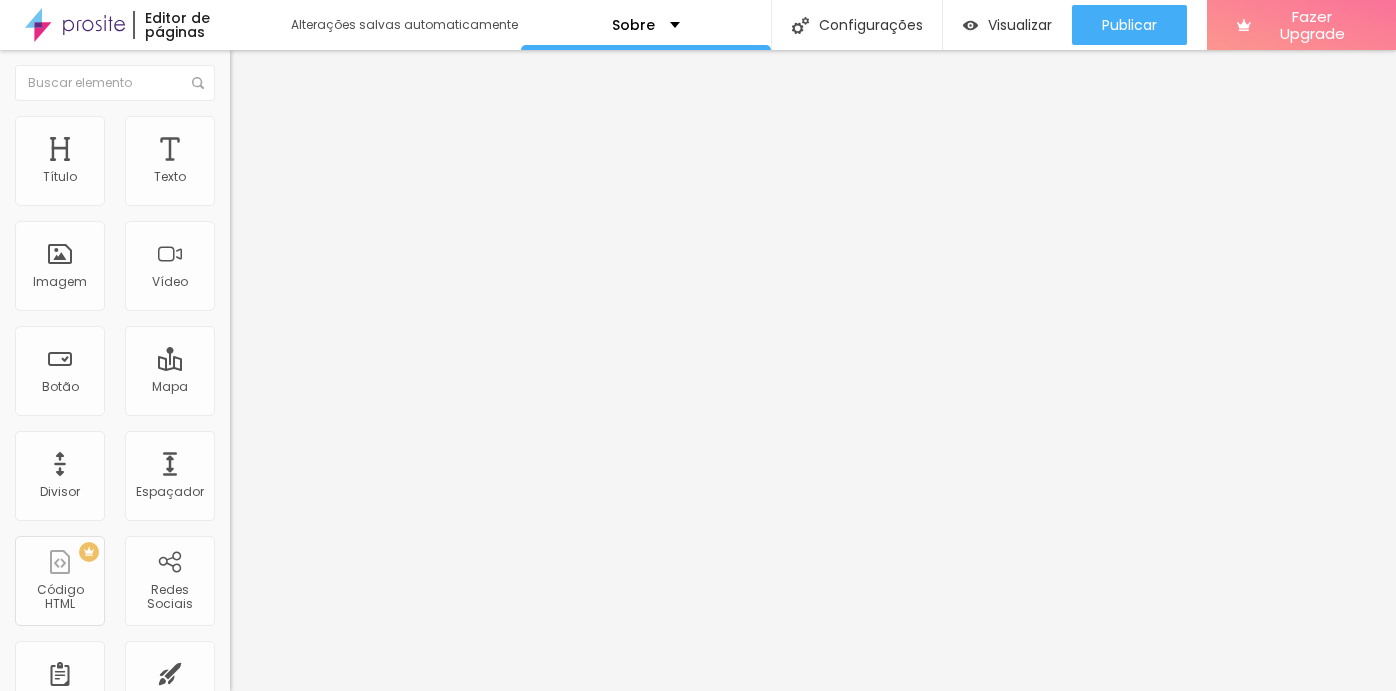 type on "89" 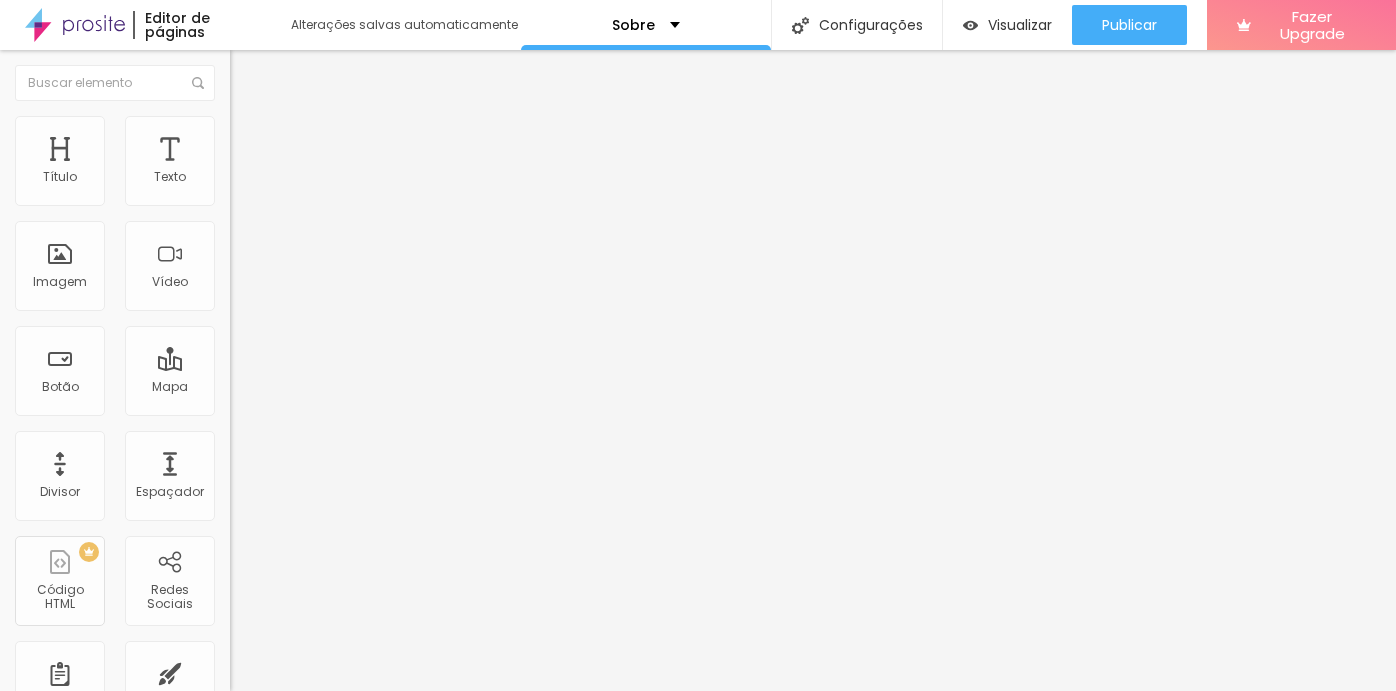 type on "184" 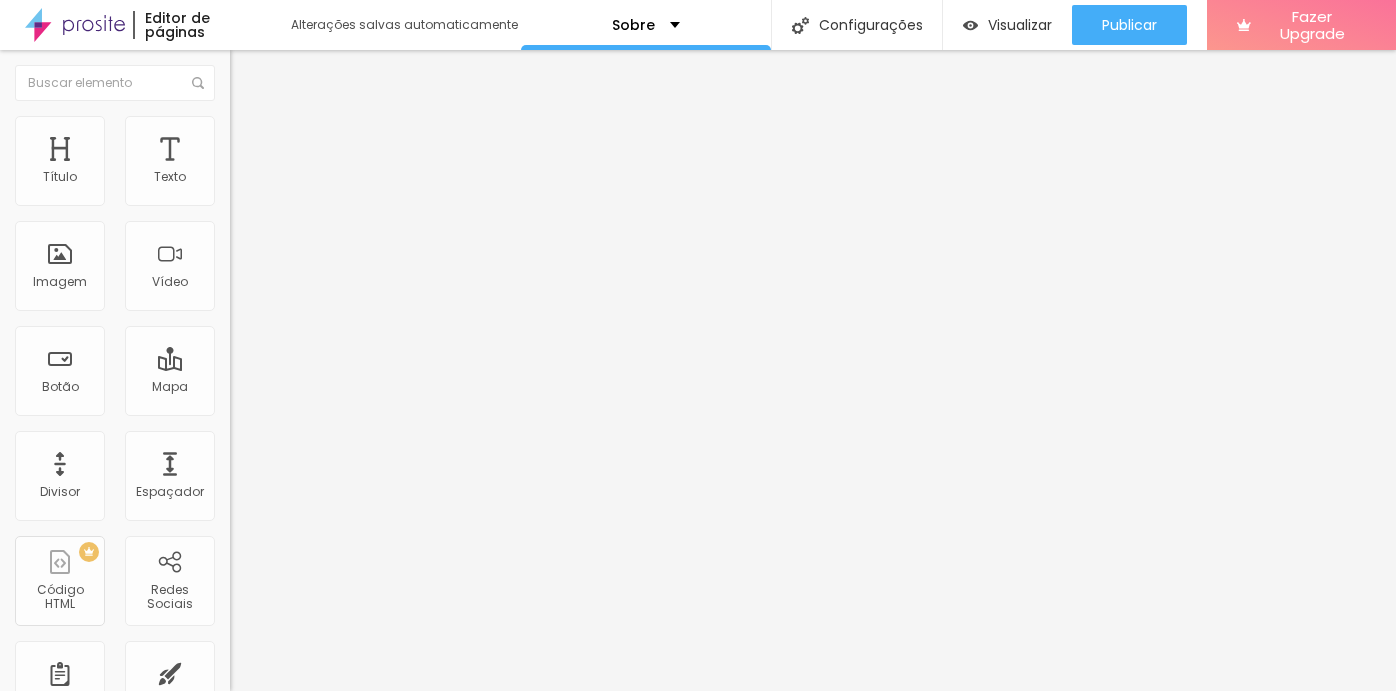 type on "184" 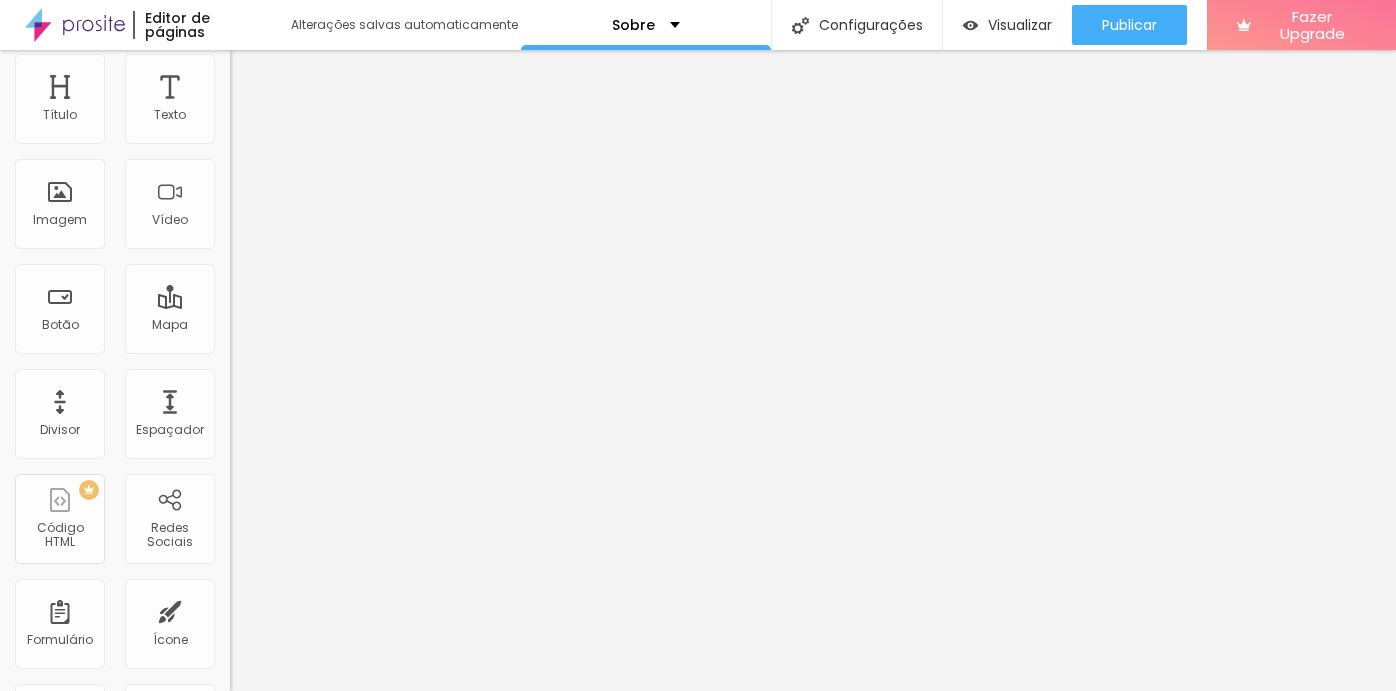 scroll, scrollTop: 0, scrollLeft: 0, axis: both 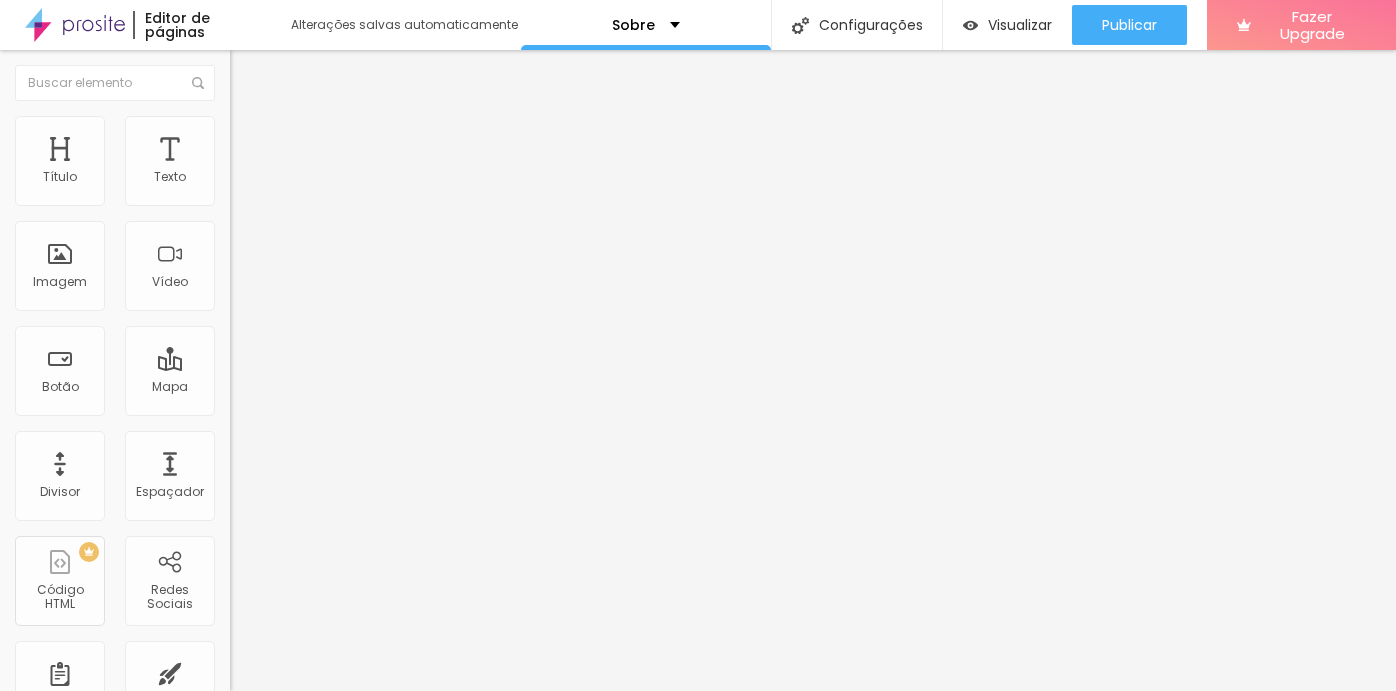 click on "Estilo" at bounding box center [345, 126] 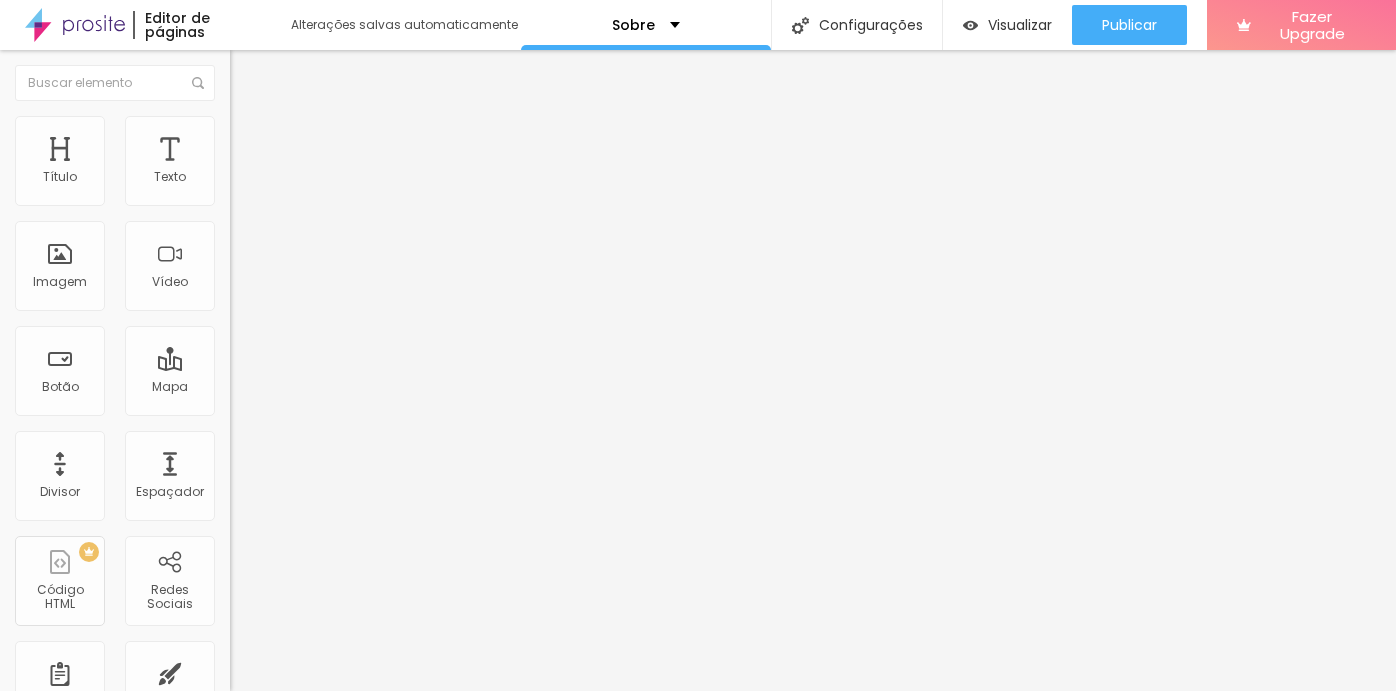 type on "32" 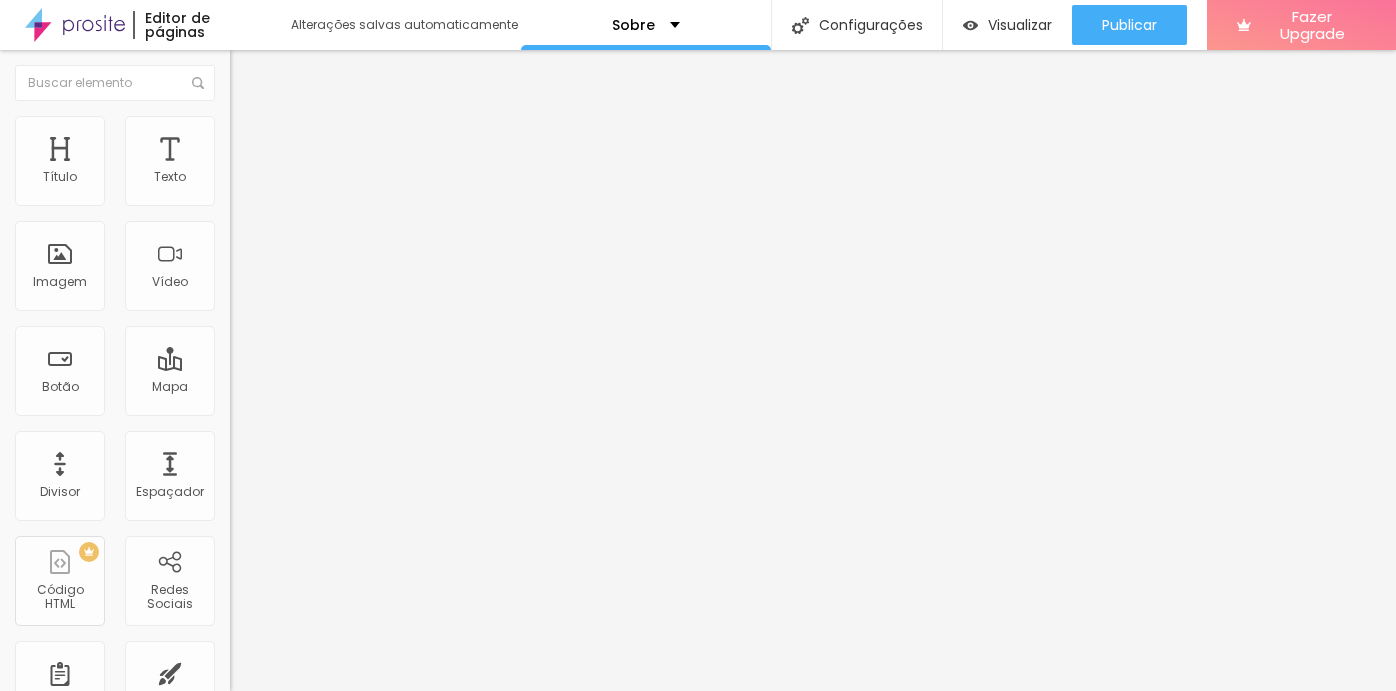 type 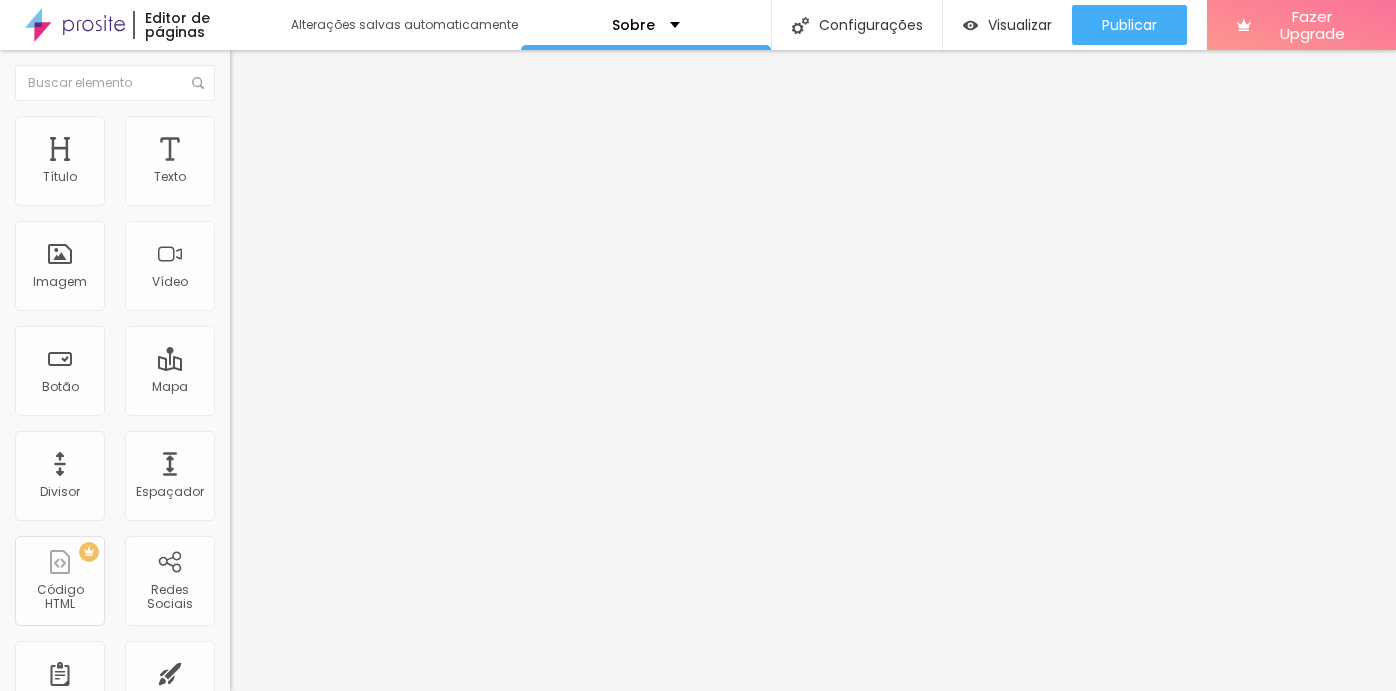 click at bounding box center (294, 447) 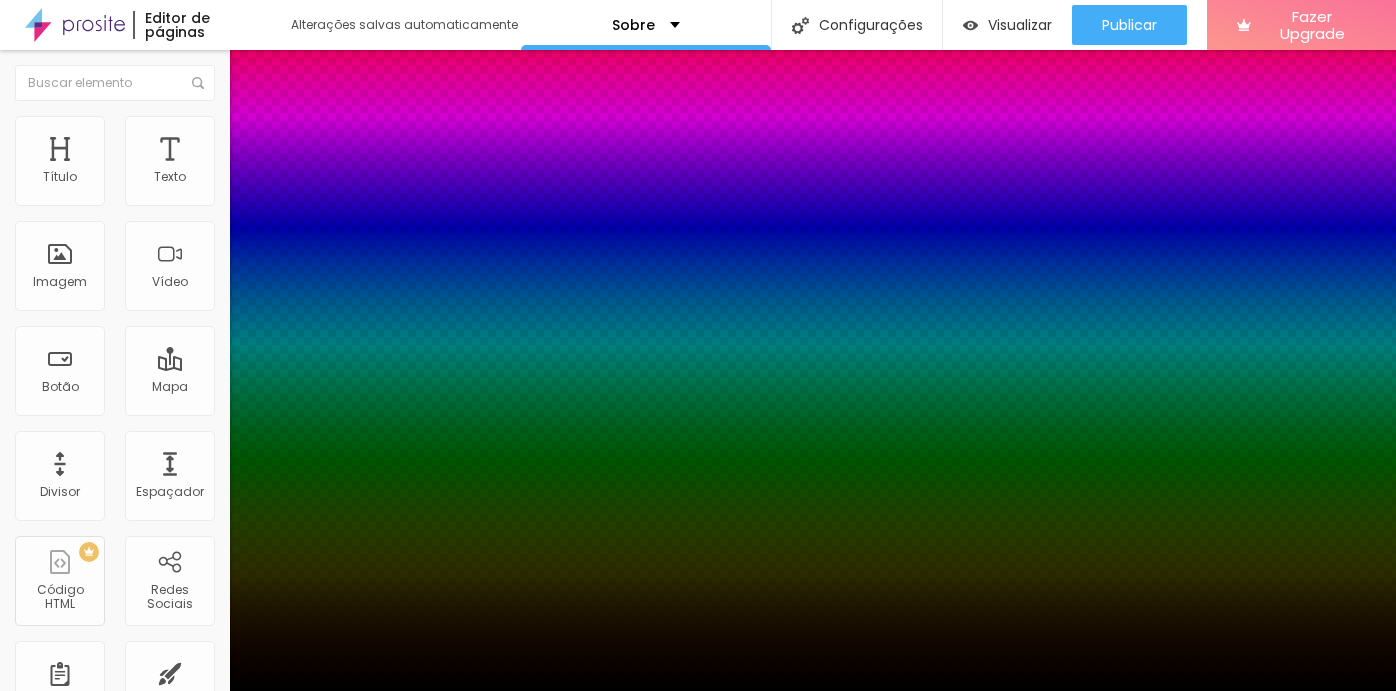 click at bounding box center [698, 691] 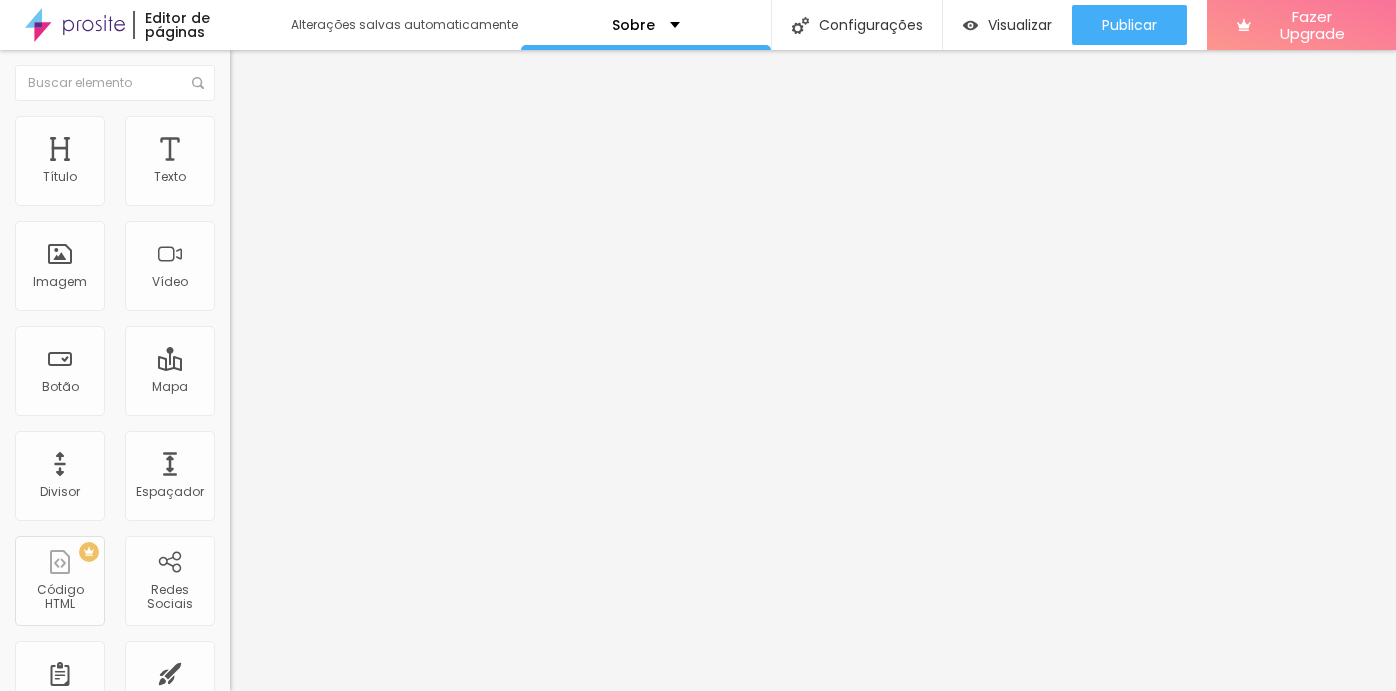 drag, startPoint x: 176, startPoint y: 246, endPoint x: 45, endPoint y: 219, distance: 133.75351 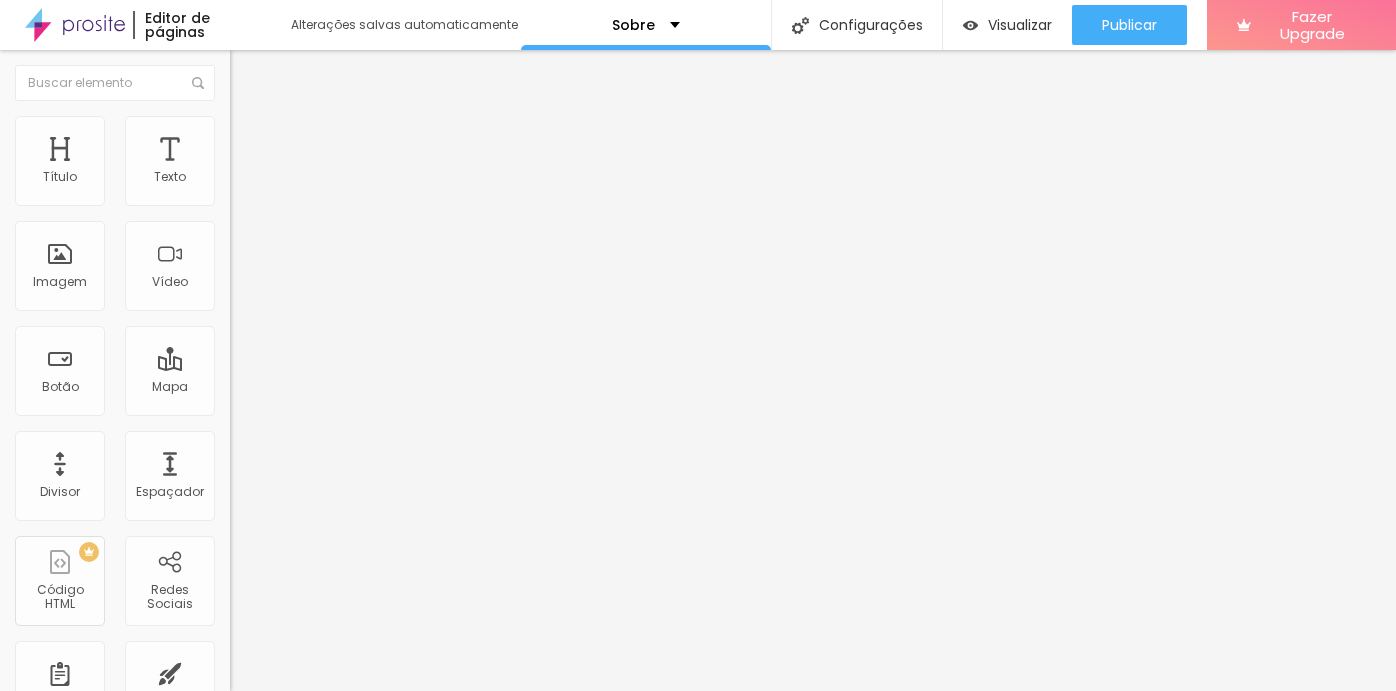 click on "Tamanho 100 px % 200 Borda arredondada Sombra DESATIVADO Voltar ao padrão" at bounding box center [345, 356] 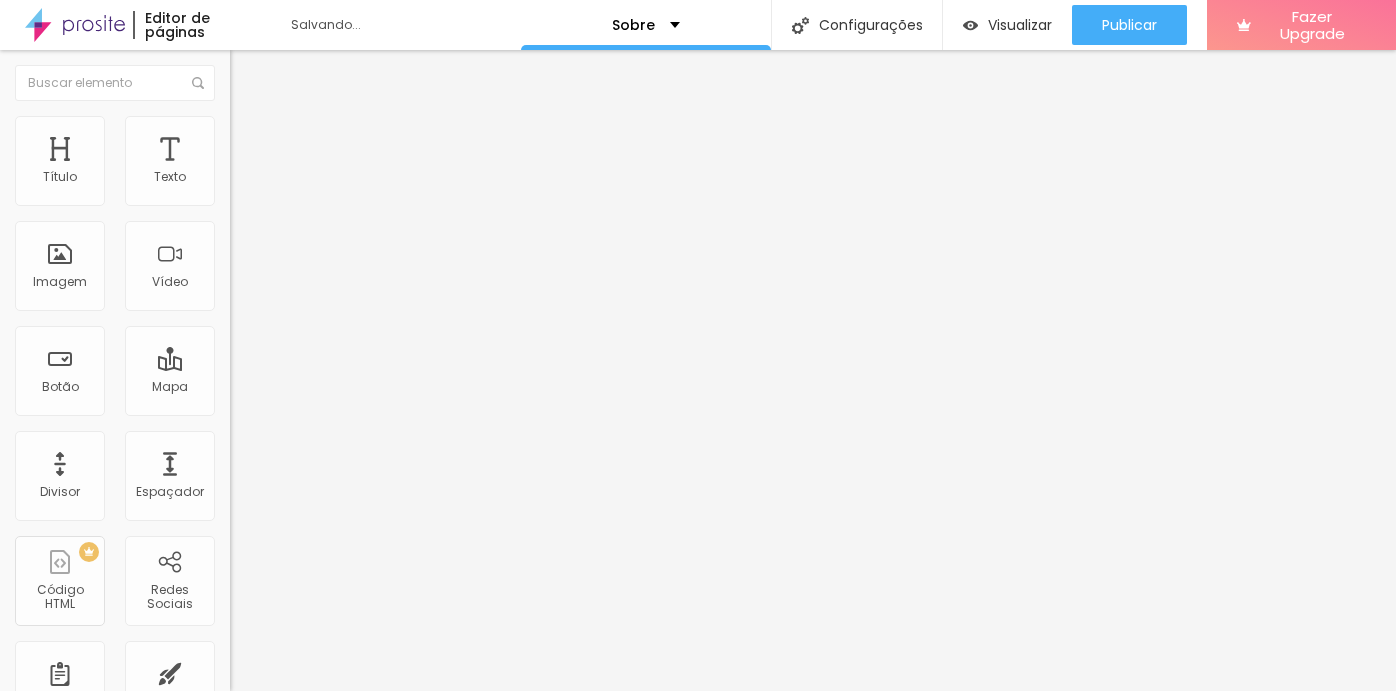 drag, startPoint x: 172, startPoint y: 254, endPoint x: -2, endPoint y: 288, distance: 177.29073 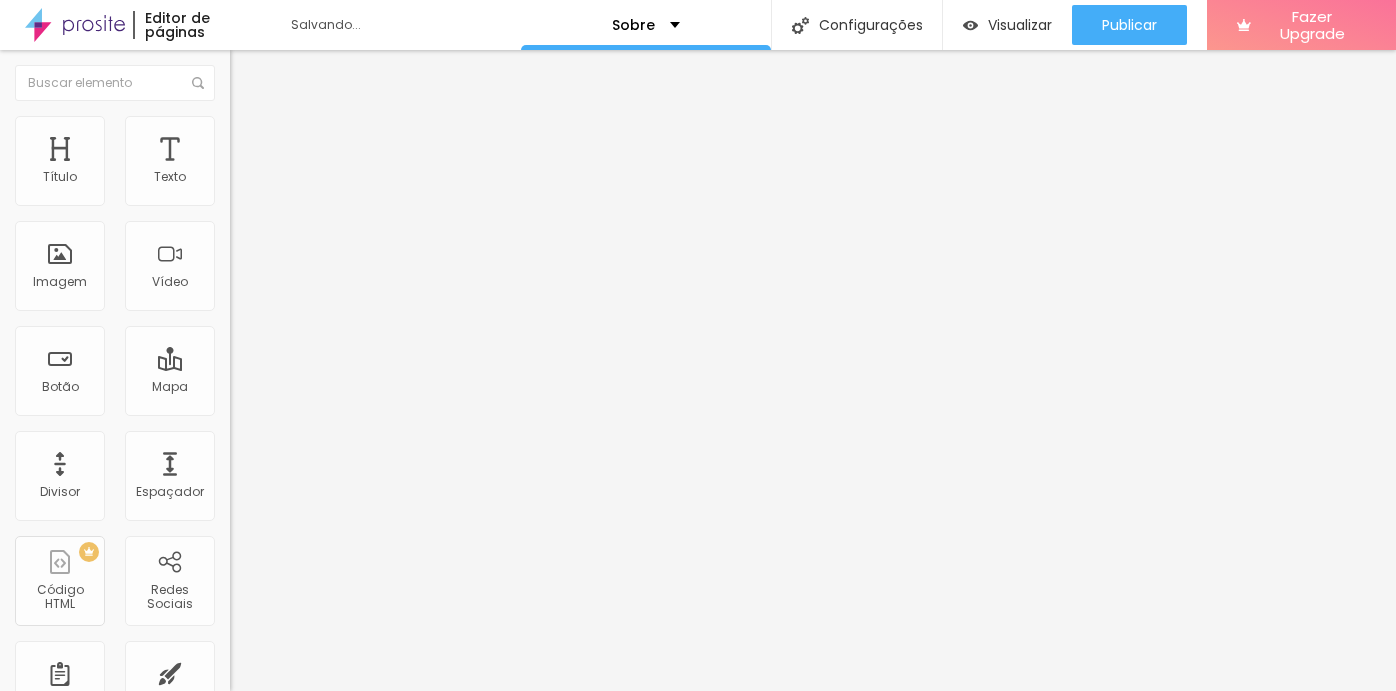 click at bounding box center [294, 447] 